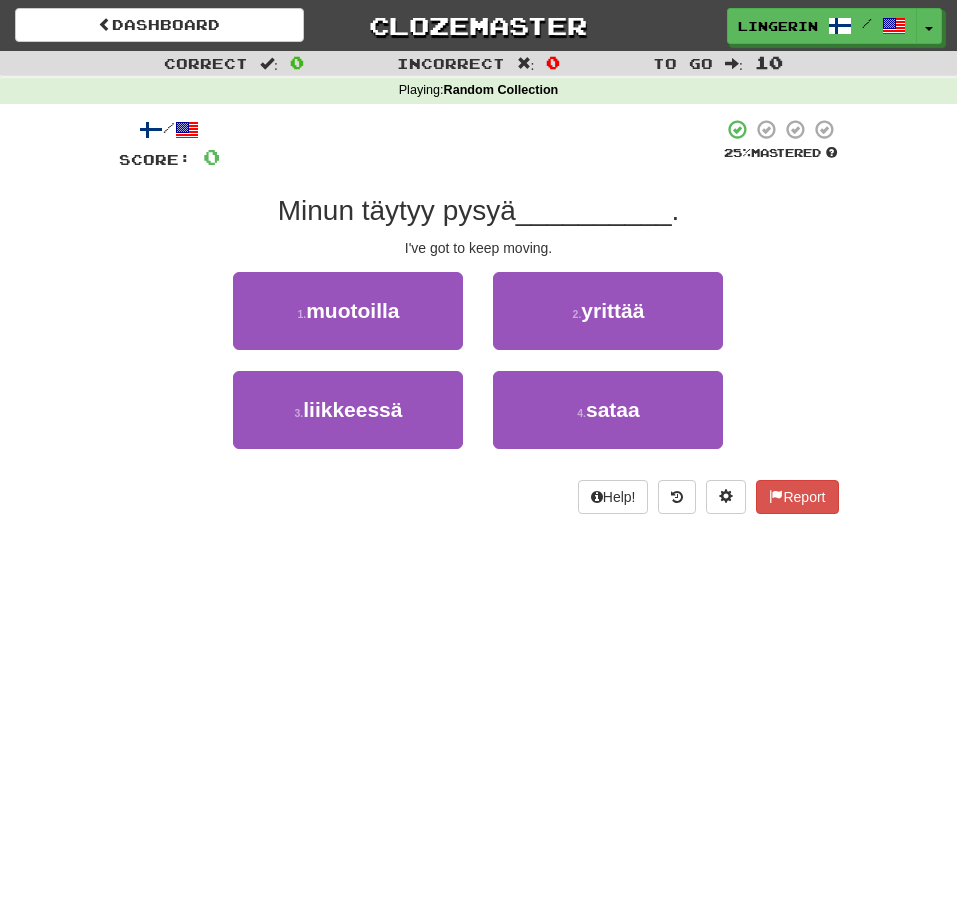 scroll, scrollTop: 0, scrollLeft: 0, axis: both 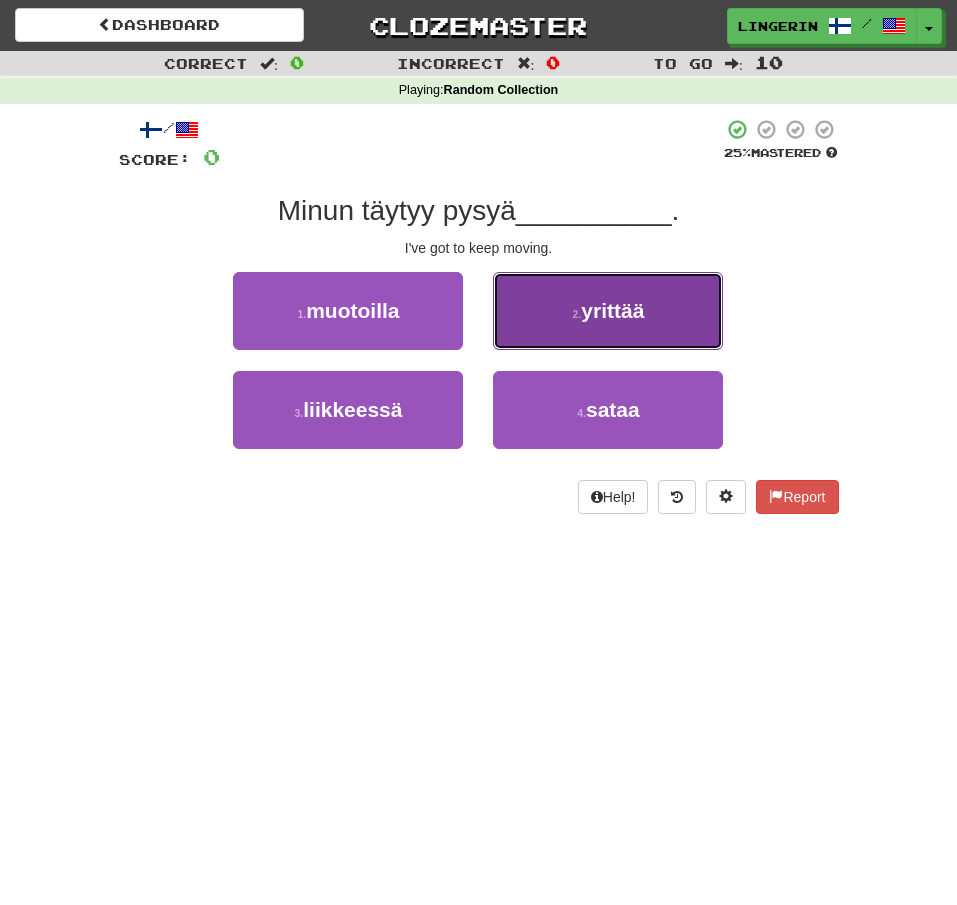 click on "2 .  yrittää" at bounding box center [608, 311] 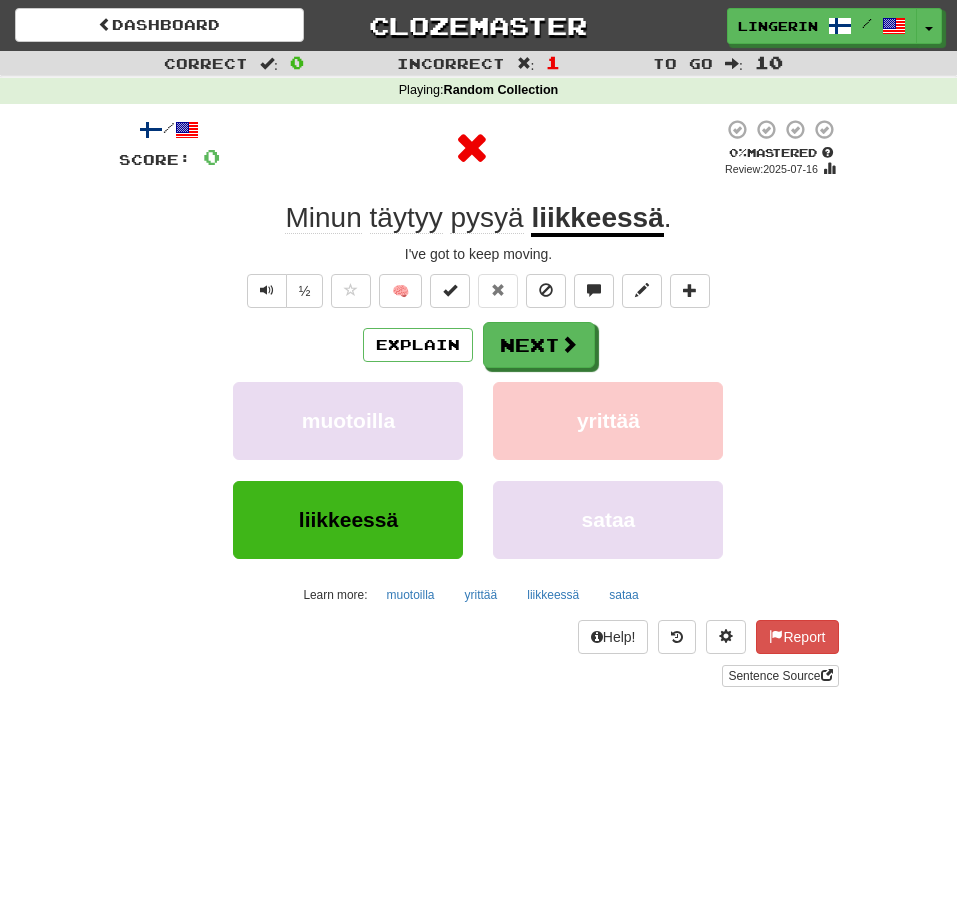 click on "Correct   :   0 Incorrect   :   1 To go   :   10 Playing :  Random Collection  /  Score:   0 0 %  Mastered Review:  2025-07-16 Minun   täytyy   pysyä   liikkeessä . I've got to keep moving. ½ 🧠 Explain Next muotoilla yrittää liikkeessä sataa Learn more: muotoilla yrittää liikkeessä sataa  Help!  Report Sentence Source" at bounding box center [478, 383] 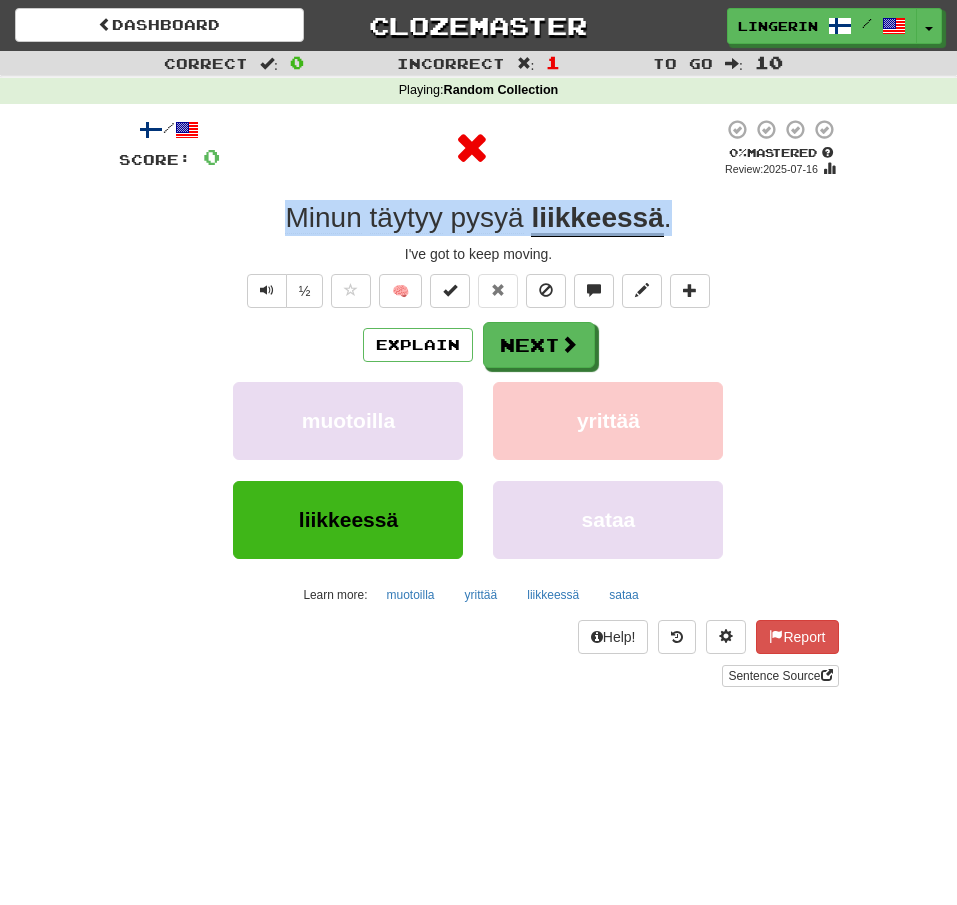drag, startPoint x: 740, startPoint y: 237, endPoint x: 280, endPoint y: 228, distance: 460.08804 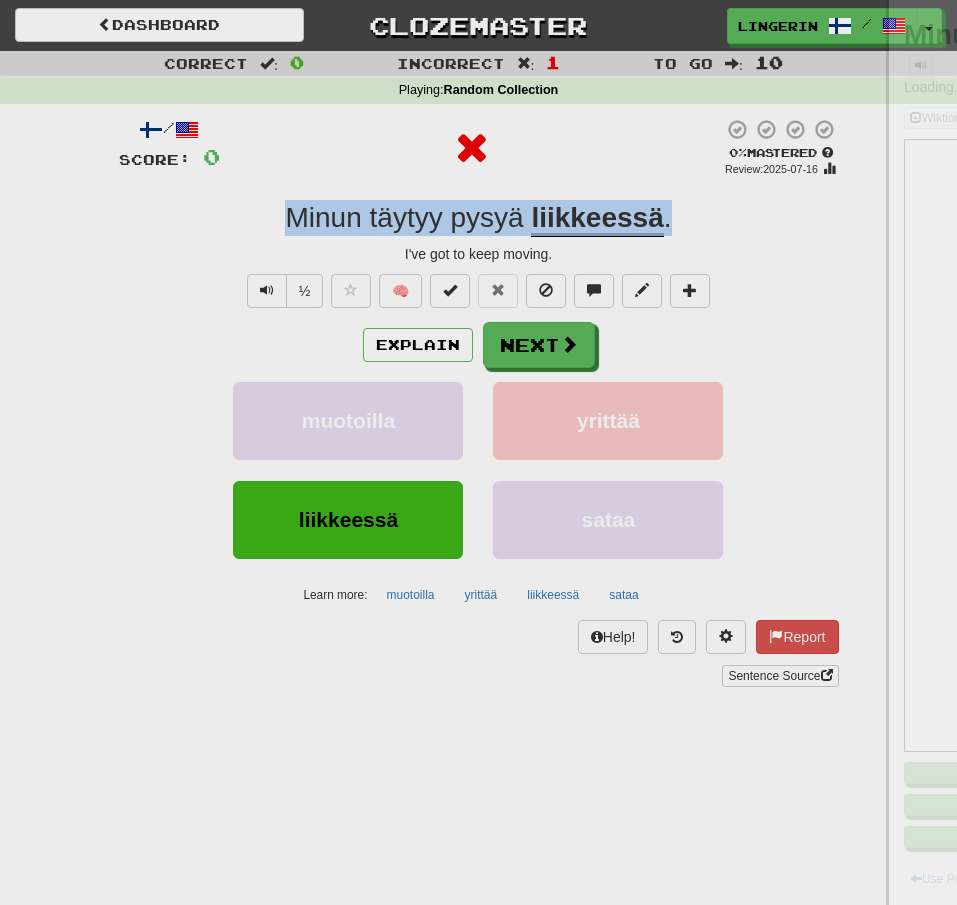 copy on "Minun   täytyy   pysyä   liikkeessä ." 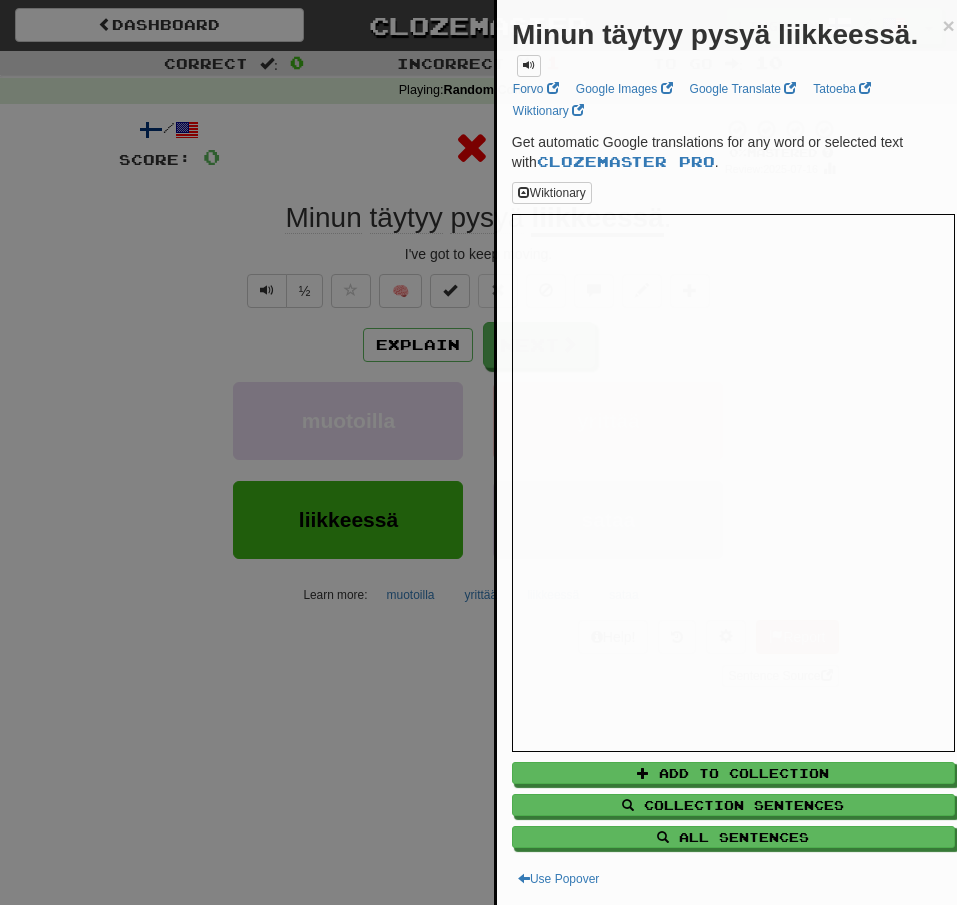 click at bounding box center (478, 452) 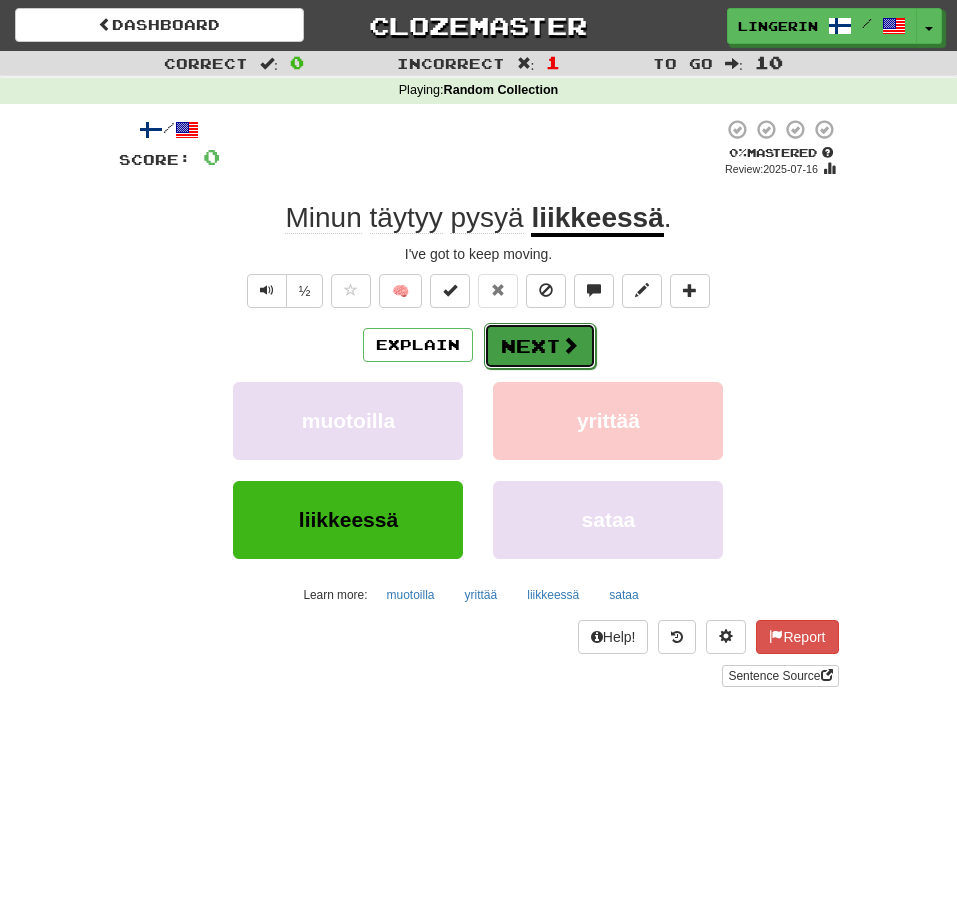 click on "Next" at bounding box center (540, 346) 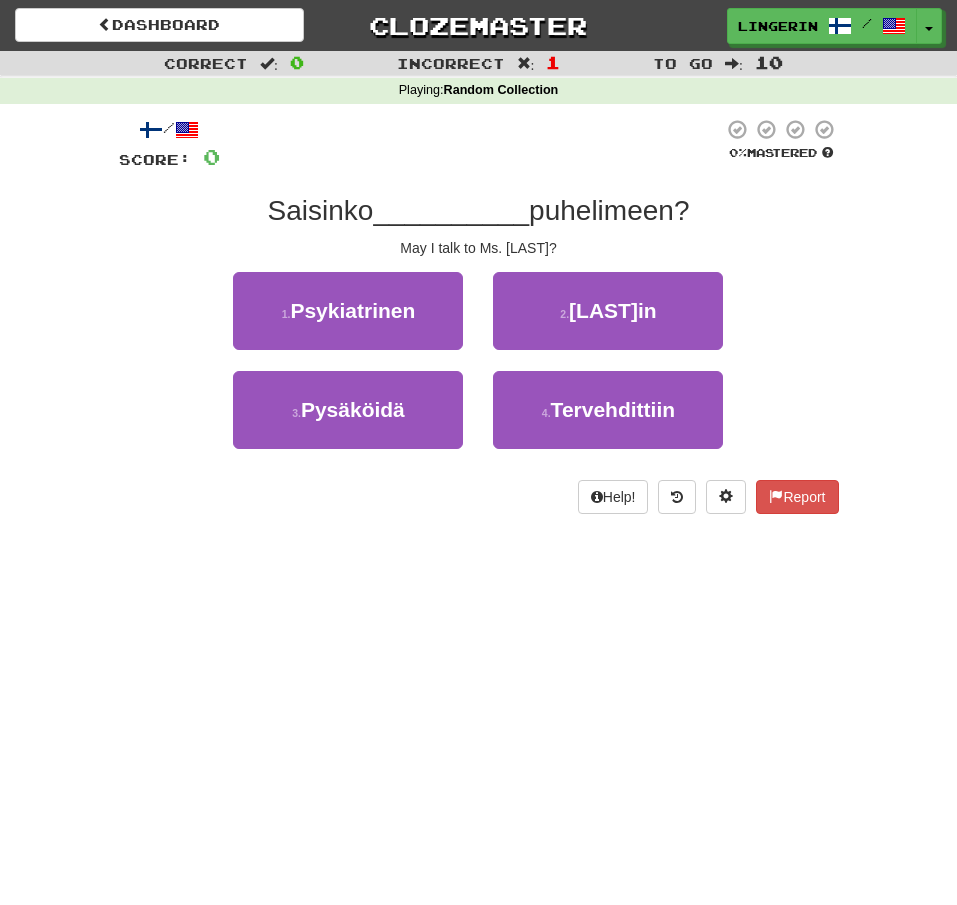 click on "Correct   :   0 Incorrect   :   1 To go   :   10 Playing :  Random Collection  /  Score:   0 0 %  Mastered Saisinko  __________  puhelimeen? May I talk to Ms. [LAST]? 1 .  Psykiatrinen 2 .  [LAST]in 3 .  Pysäköidä 4 .  Tervehdittiin  Help!  Report" at bounding box center [478, 296] 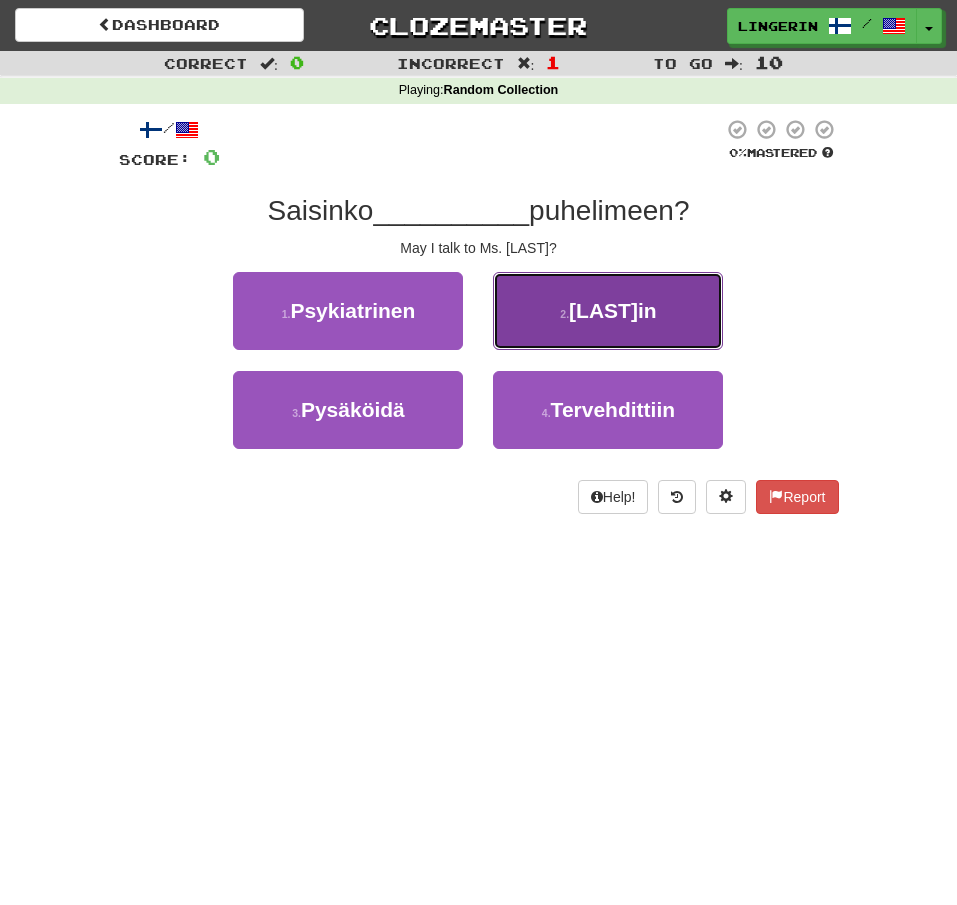 click on "[LAST]in" at bounding box center [612, 310] 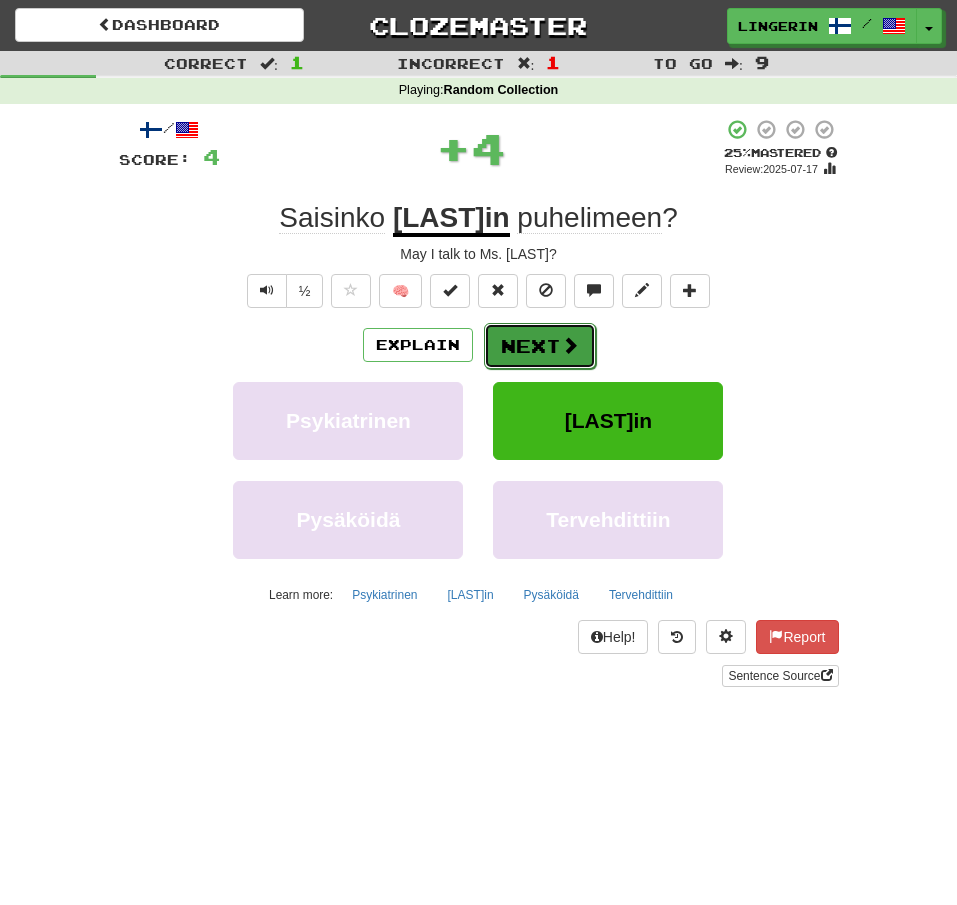 click on "Next" at bounding box center [540, 346] 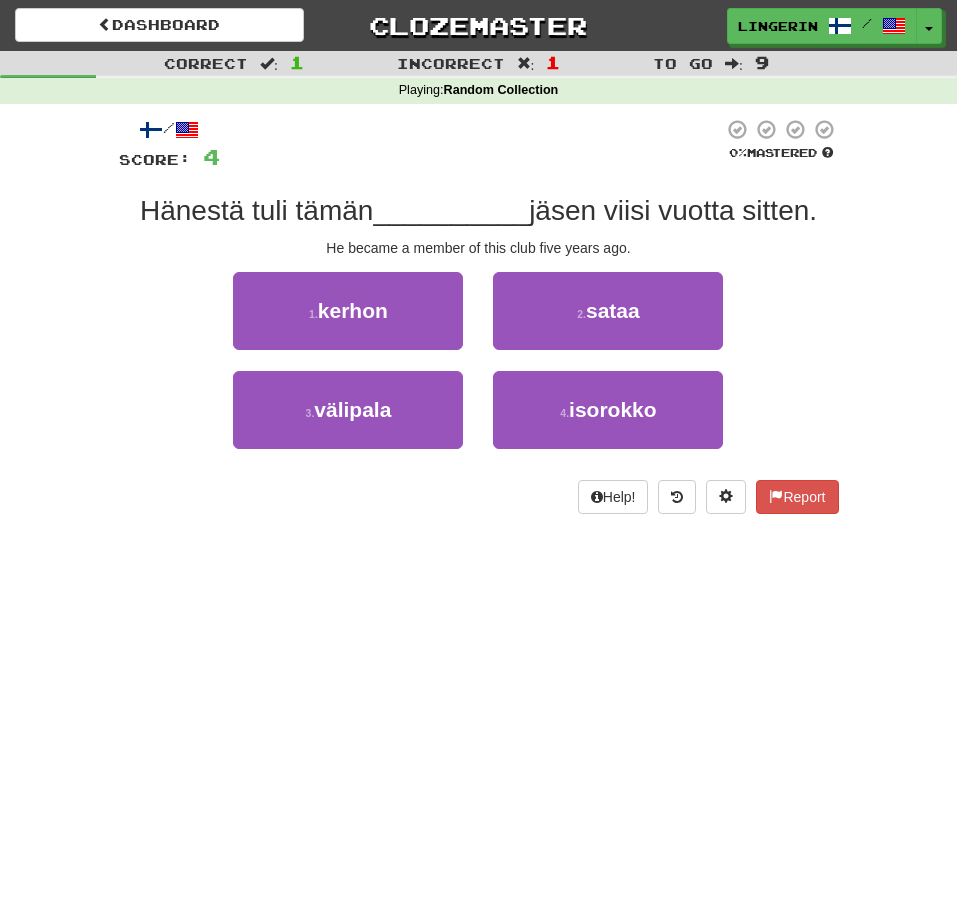click on "Correct   :   1 Incorrect   :   1 To go   :   9 Playing :  Random Collection  /  Score:   4 0 %  Mastered Hänestä tuli tämän  __________  jäsen viisi vuotta sitten. He became a member of this club five years ago. 1 .  kerhon 2 .  sataa 3 .  välipala 4 .  isorokko  Help!  Report" at bounding box center (478, 296) 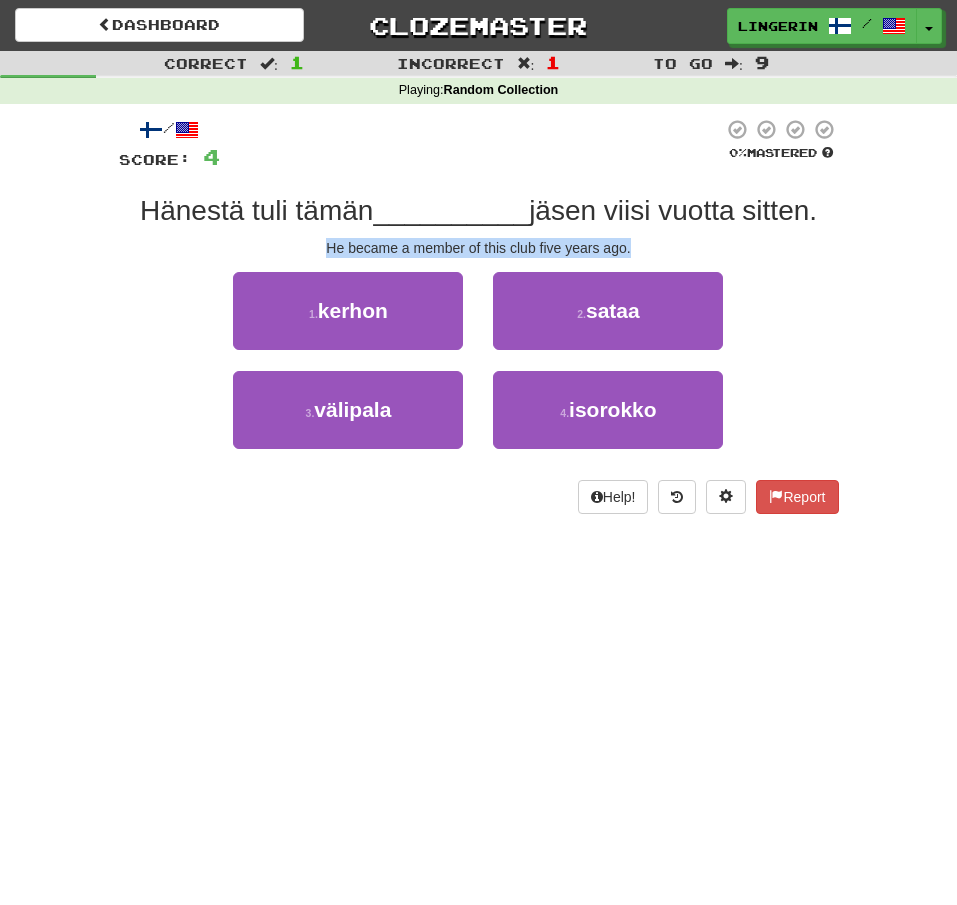 drag, startPoint x: 551, startPoint y: 252, endPoint x: 286, endPoint y: 257, distance: 265.04718 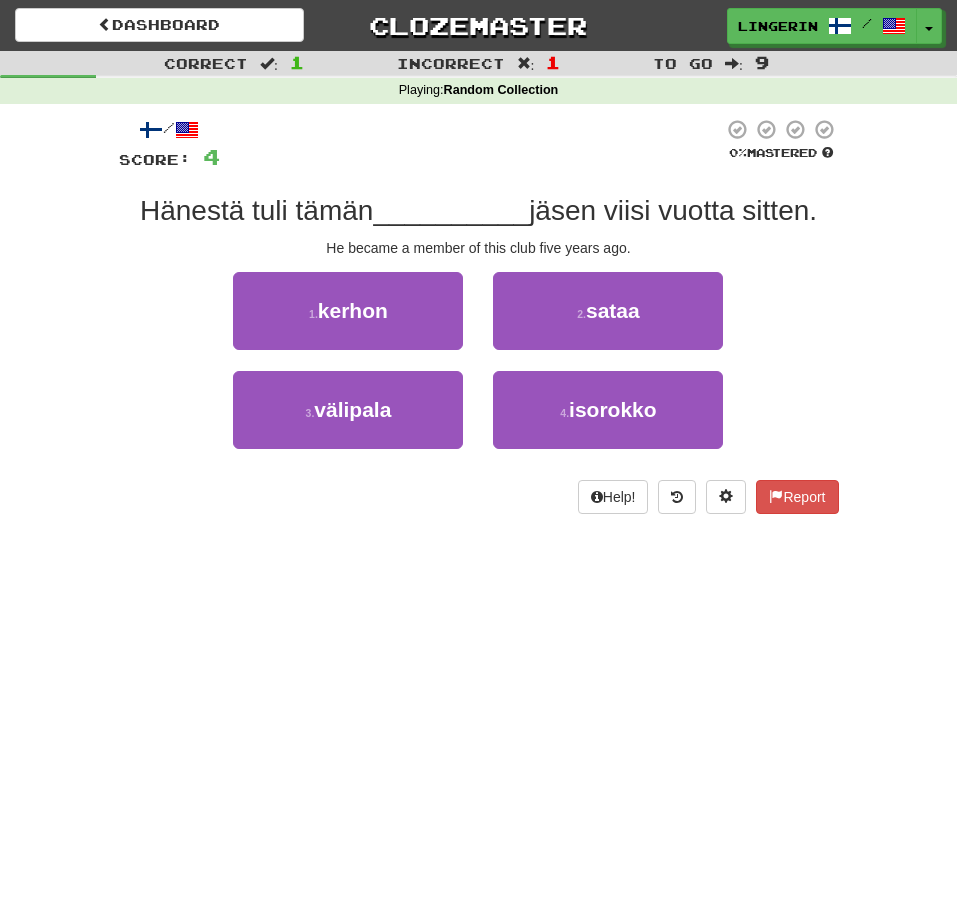 click on "/  Score:   4 0 %  Mastered Hänestä tuli tämän  __________  jäsen viisi vuotta sitten. He became a member of this club five years ago. 1 .  kerhon 2 .  sataa 3 .  välipala 4 .  isorokko  Help!  Report" at bounding box center [479, 323] 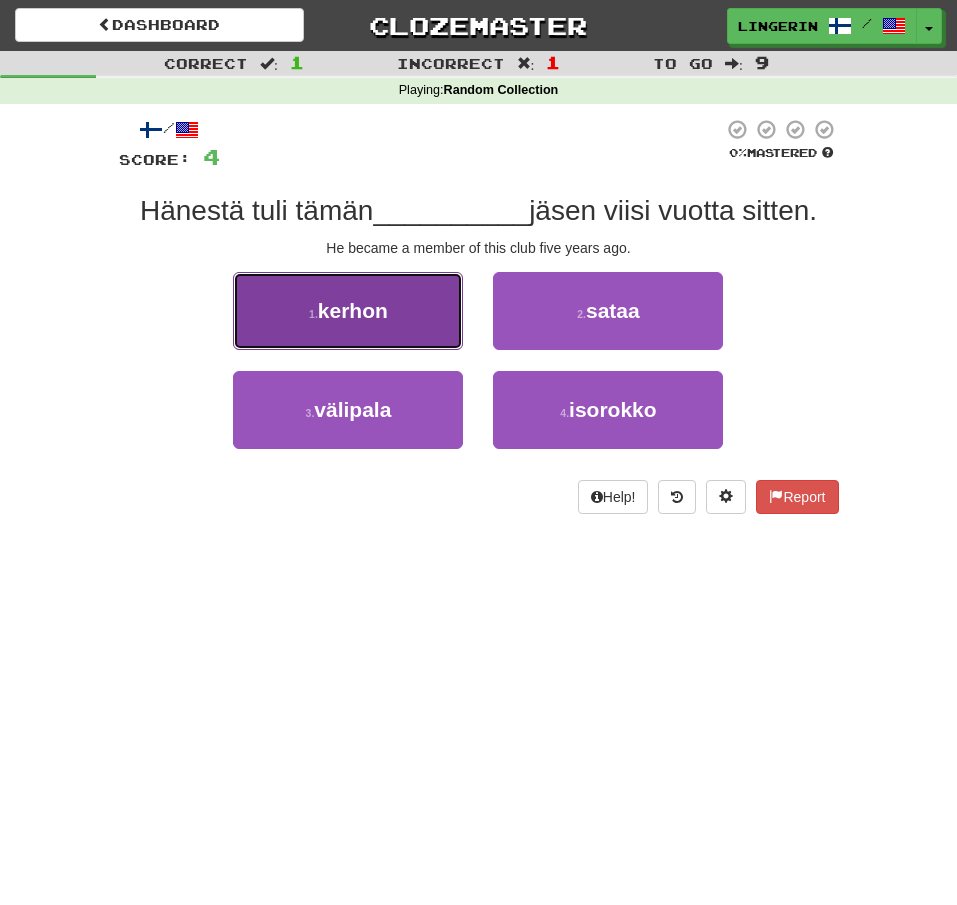 click on "kerhon" at bounding box center (353, 310) 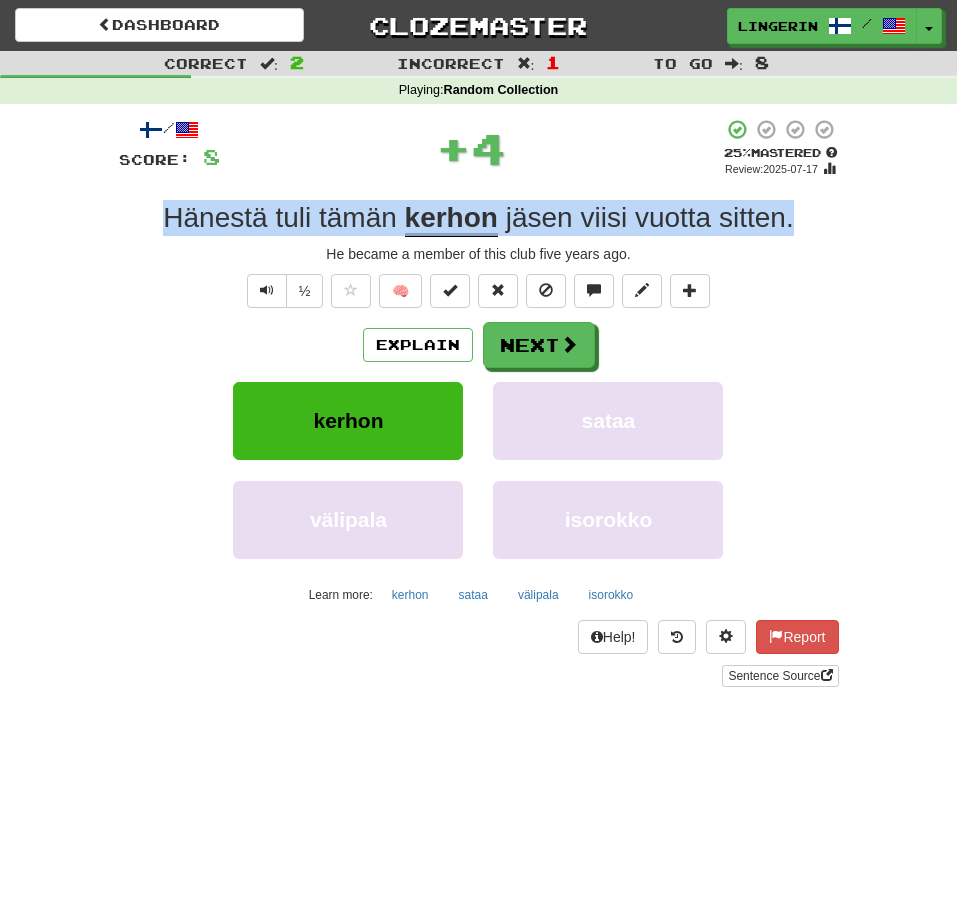 drag, startPoint x: 823, startPoint y: 220, endPoint x: 180, endPoint y: 191, distance: 643.6536 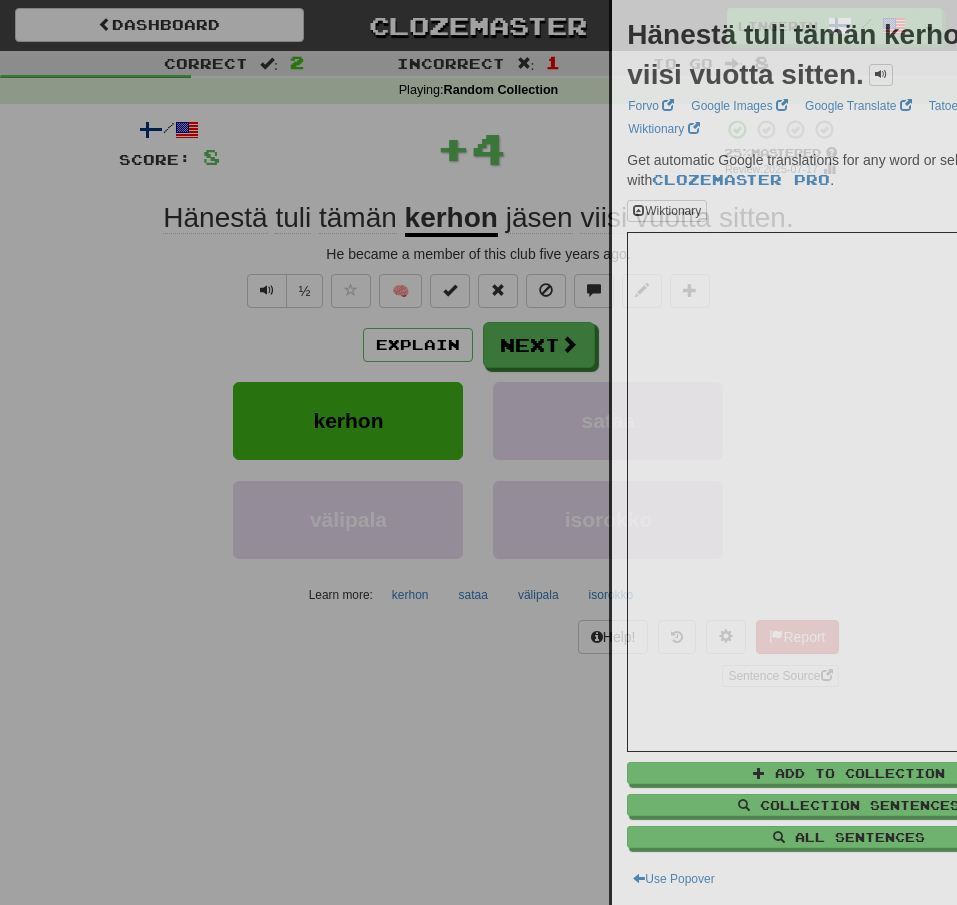 click at bounding box center [478, 452] 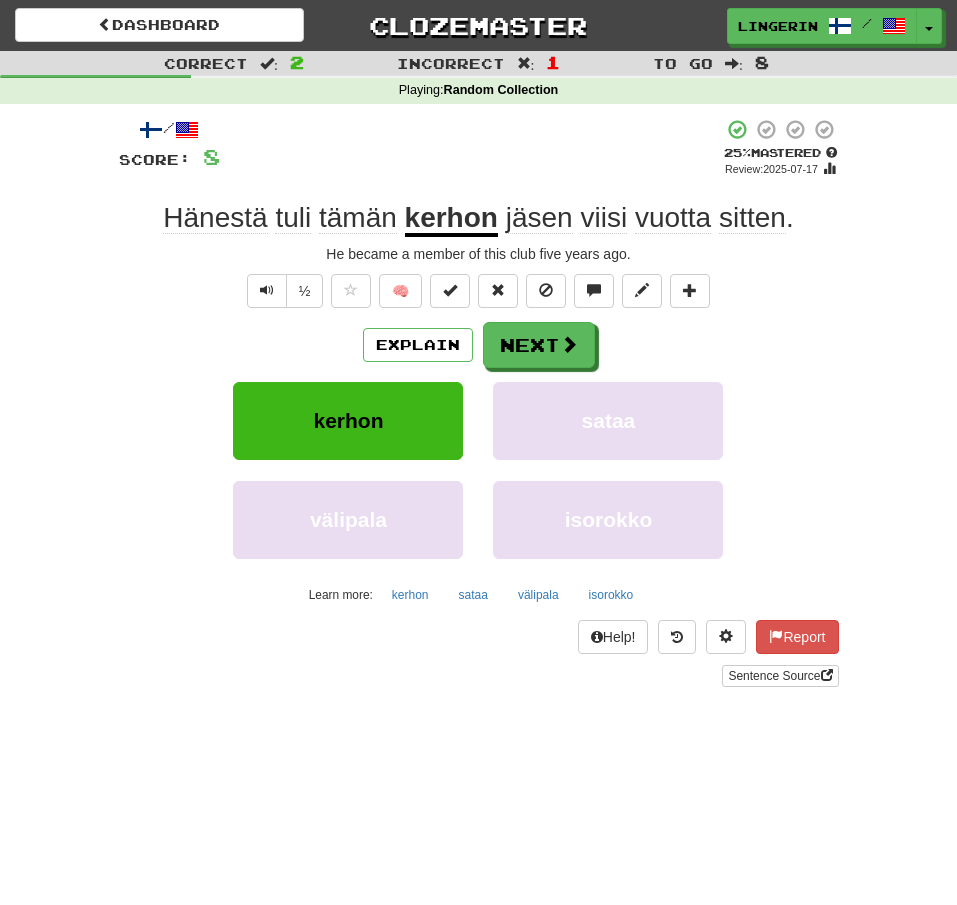 drag, startPoint x: 167, startPoint y: 757, endPoint x: 263, endPoint y: 697, distance: 113.20777 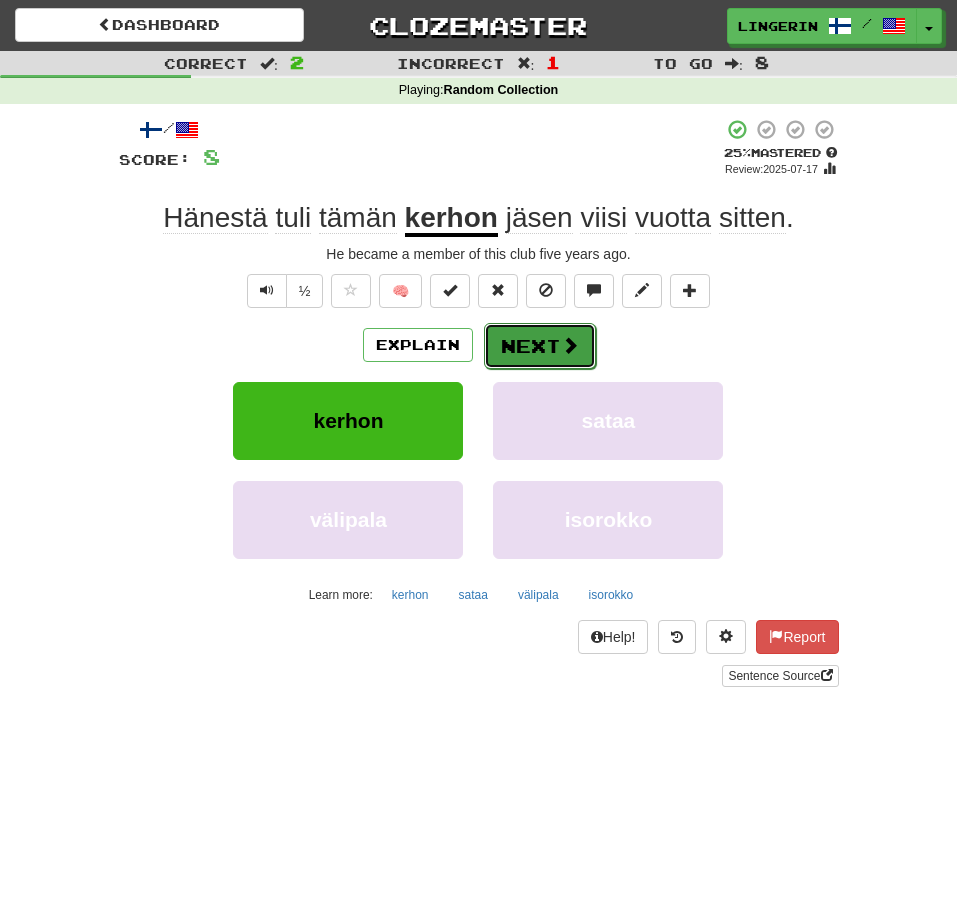 click on "Next" at bounding box center [540, 346] 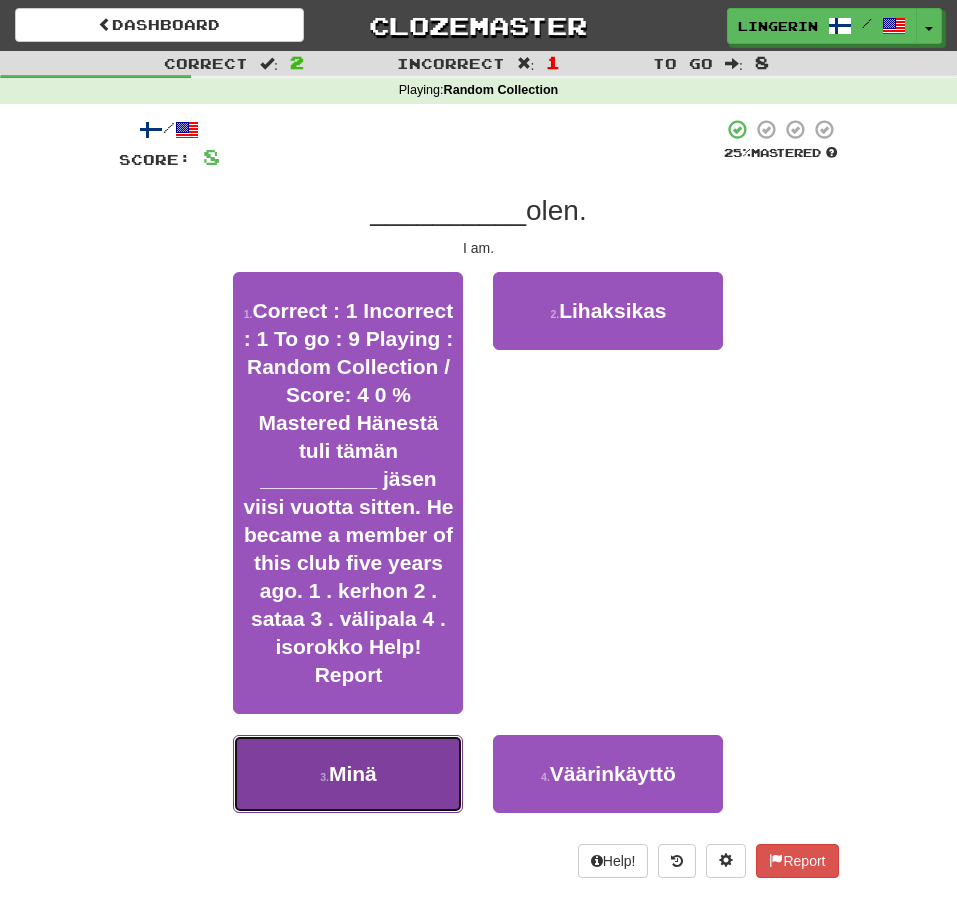 click on "3 .  Minä" at bounding box center [348, 774] 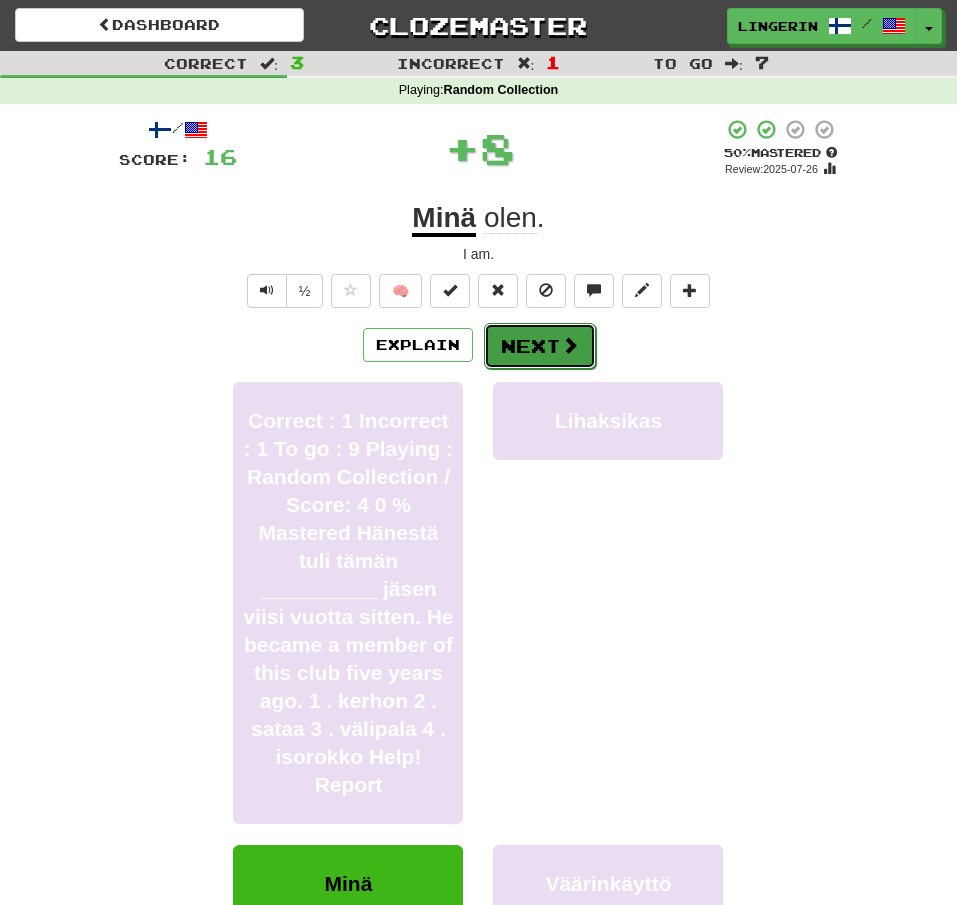 click on "Next" at bounding box center (540, 346) 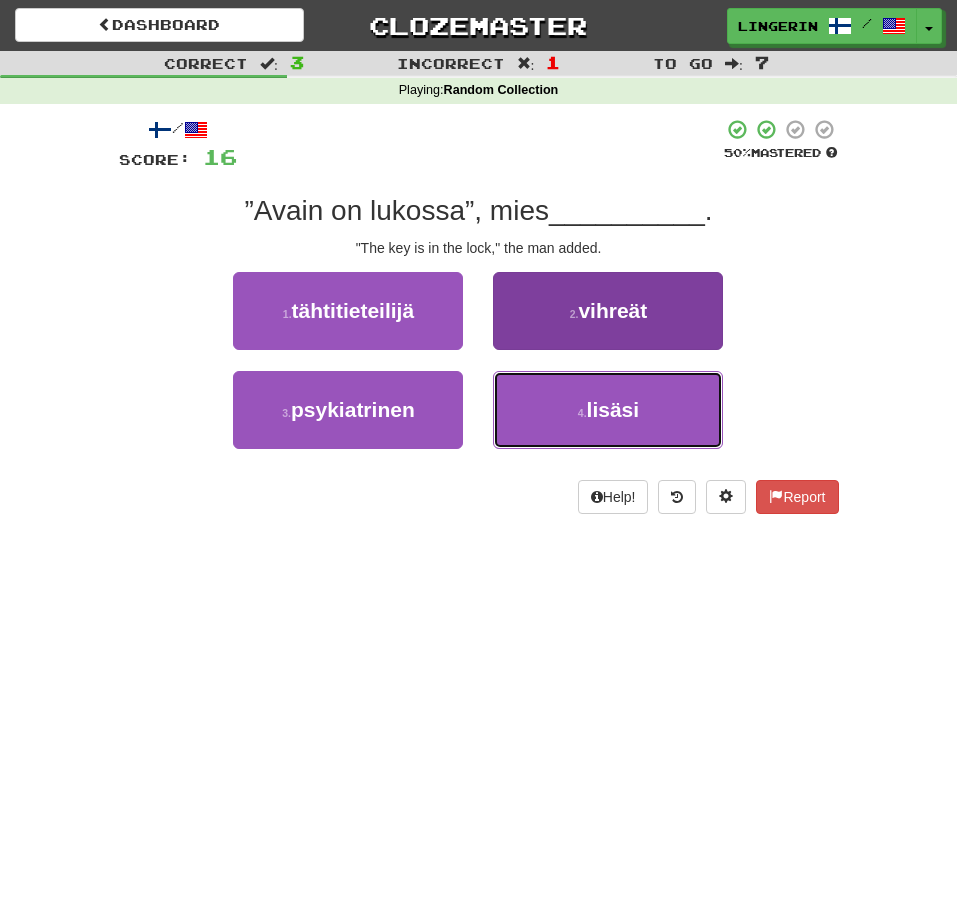 click on "4 .  lisäsi" at bounding box center (608, 410) 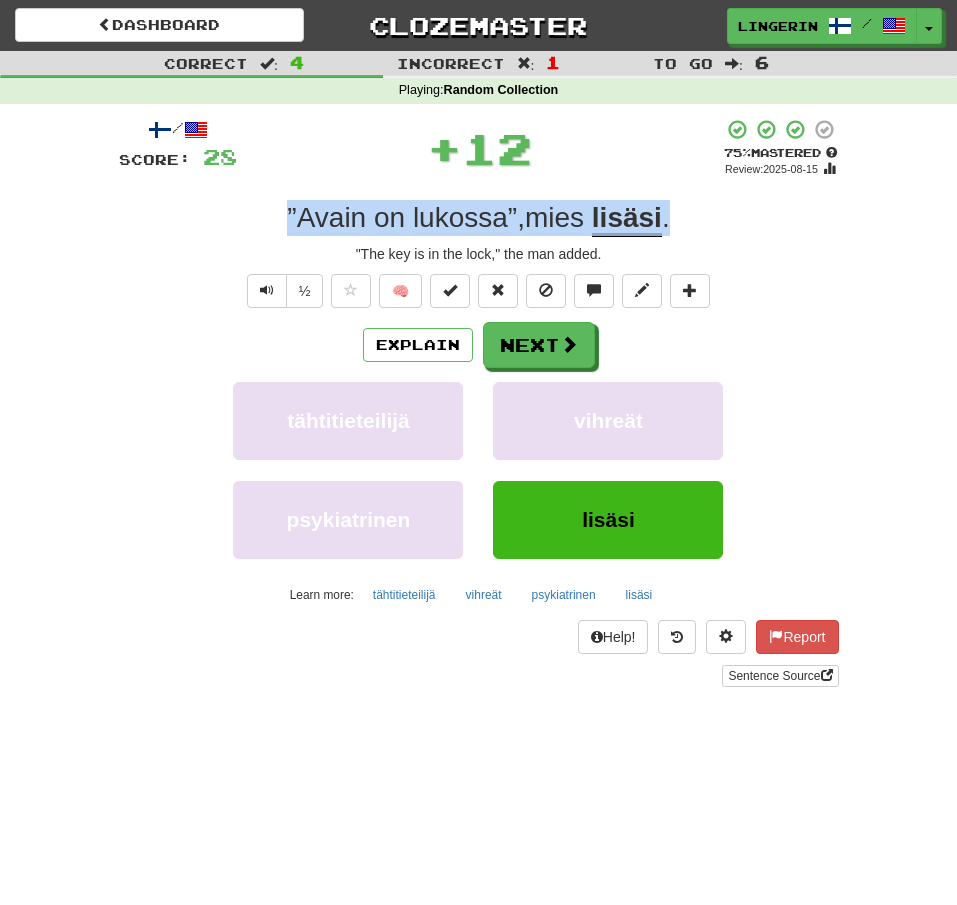 drag, startPoint x: 706, startPoint y: 207, endPoint x: 249, endPoint y: 206, distance: 457.0011 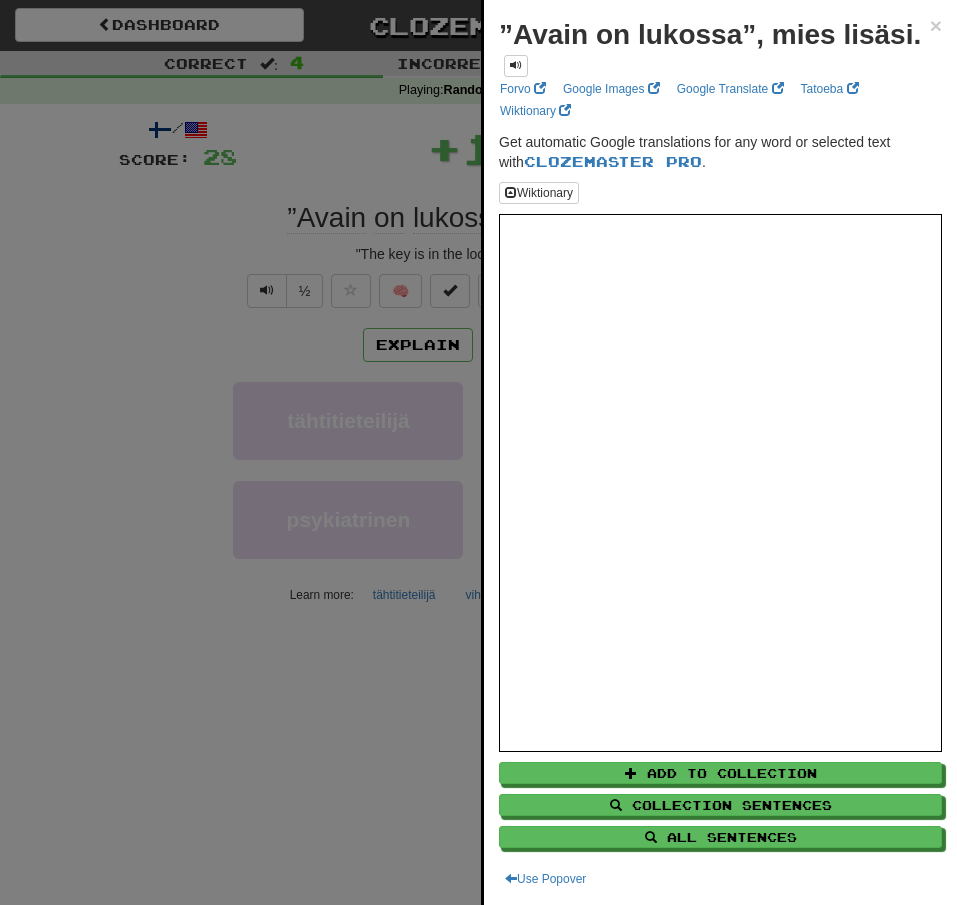 click at bounding box center (478, 452) 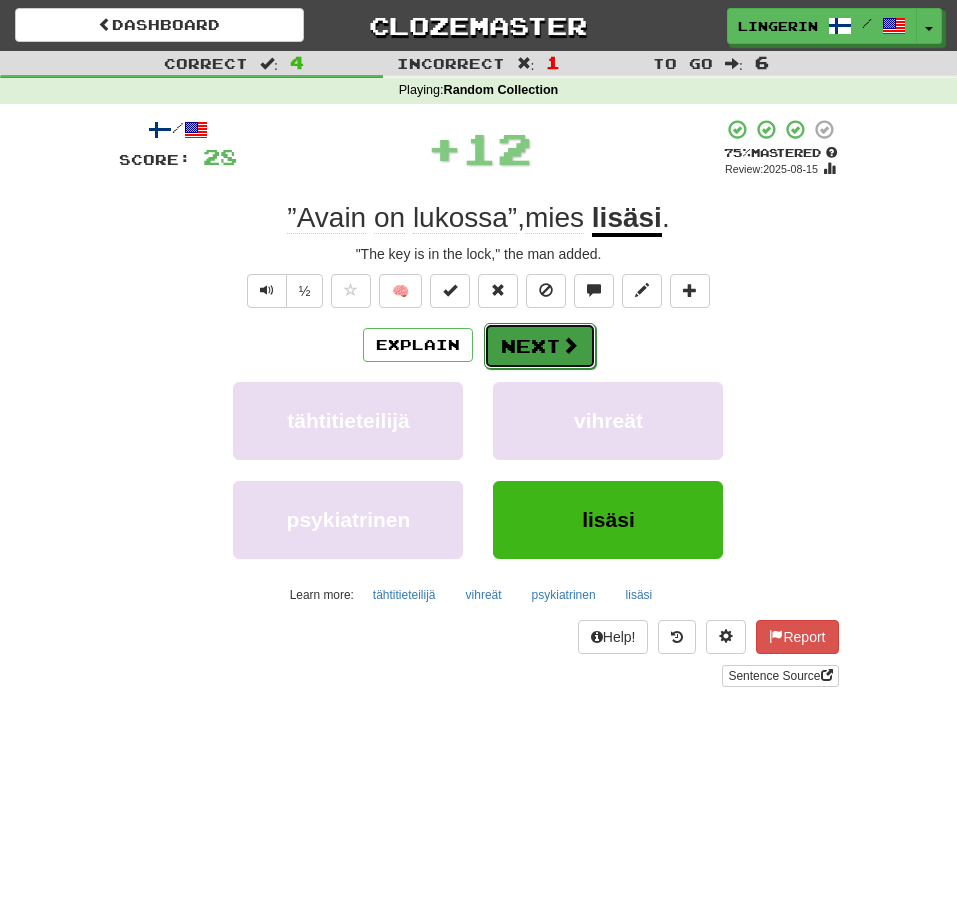 click at bounding box center [570, 345] 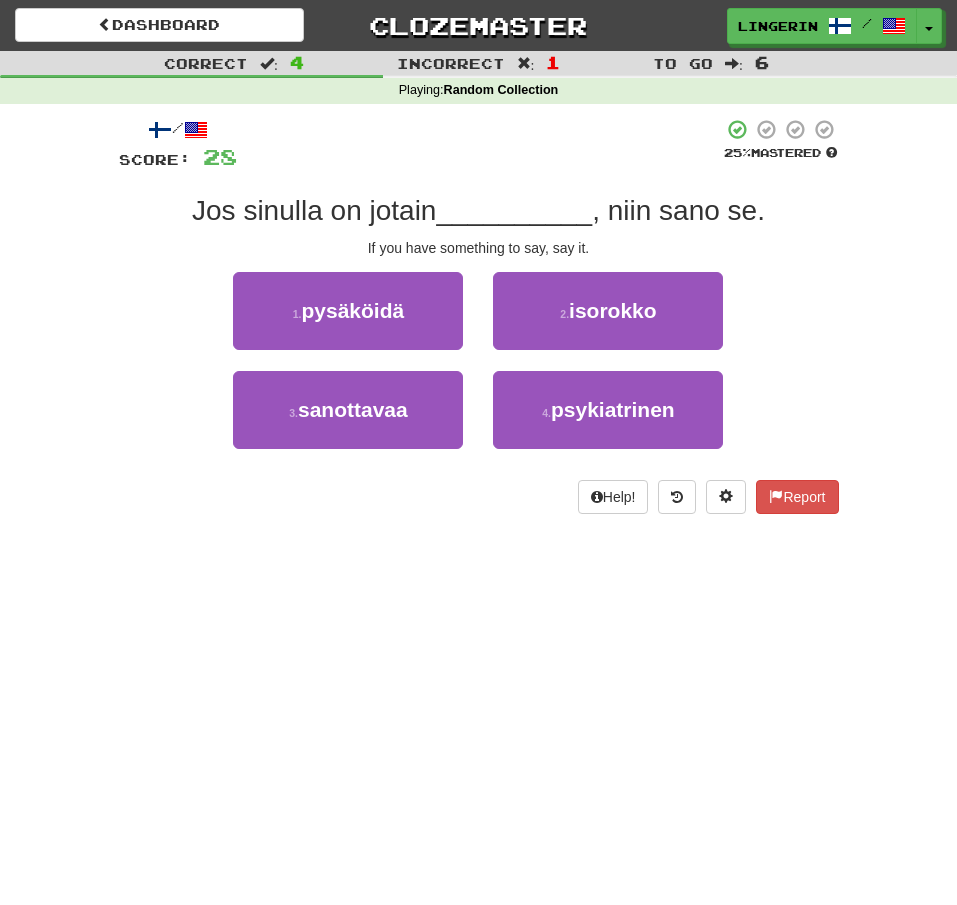 click on "/  Score:   28 25 %  Mastered Jos sinulla on jotain  __________ , niin sano se. If you have something to say, say it. 1 .  pysäköidä 2 .  isorokko 3 .  sanottavaa 4 .  psykiatrinen  Help!  Report" at bounding box center (479, 323) 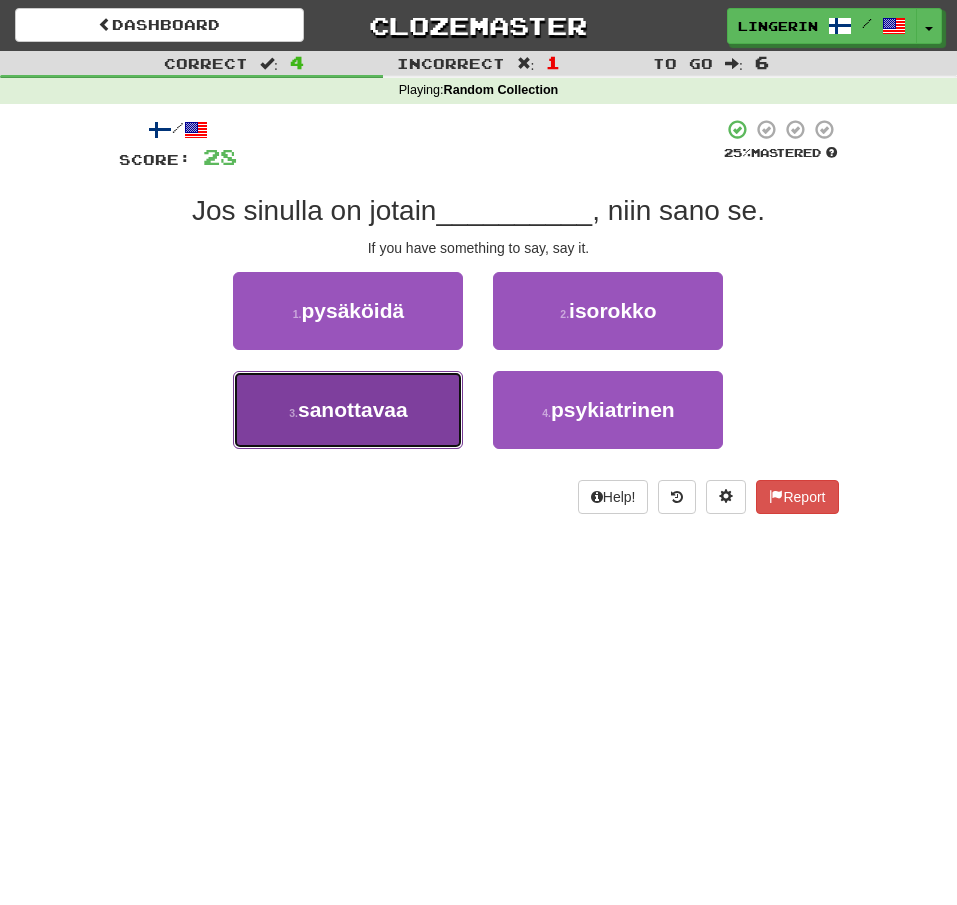 click on "3 .  sanottavaa" at bounding box center [348, 410] 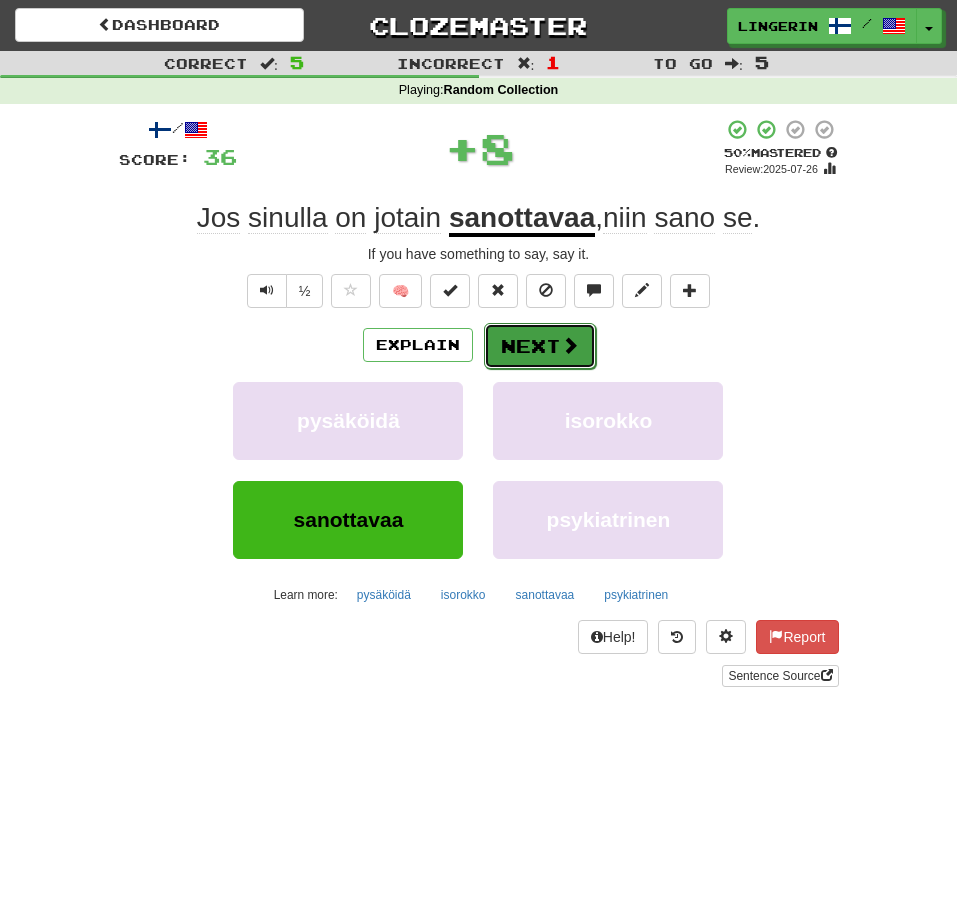 click on "Next" at bounding box center (540, 346) 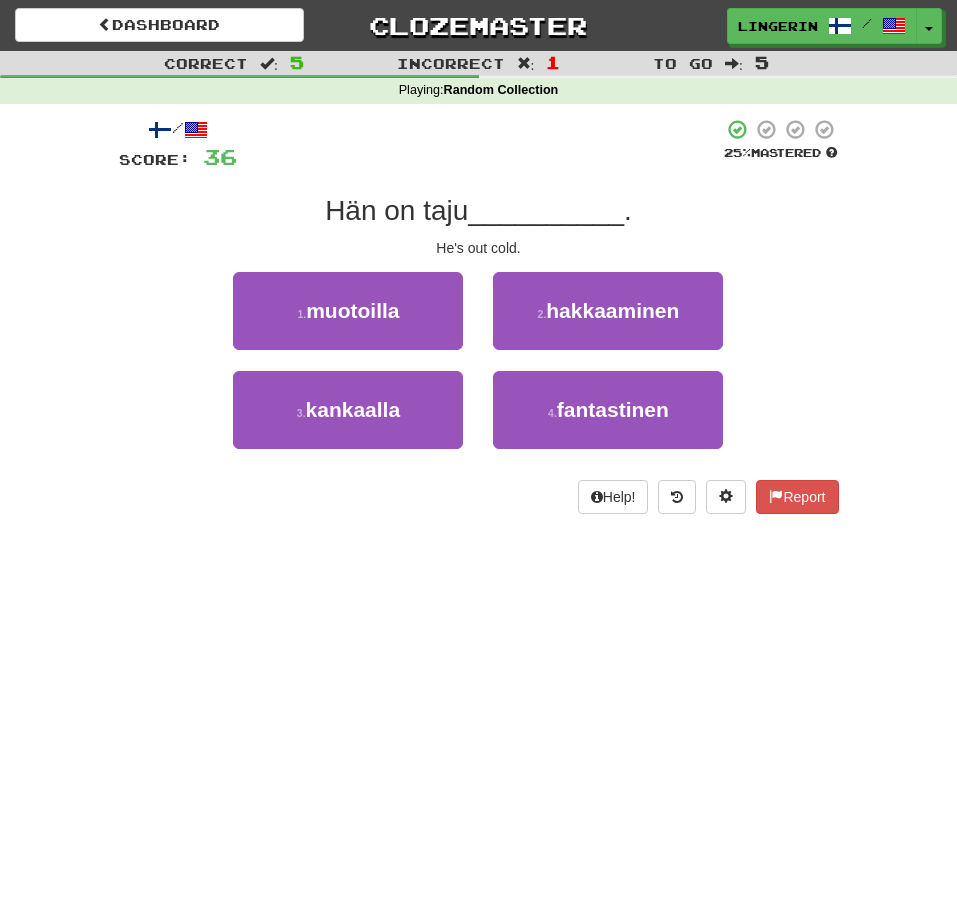 click on "1 .  muotoilla 2 .  hakkaaminen" at bounding box center (479, 321) 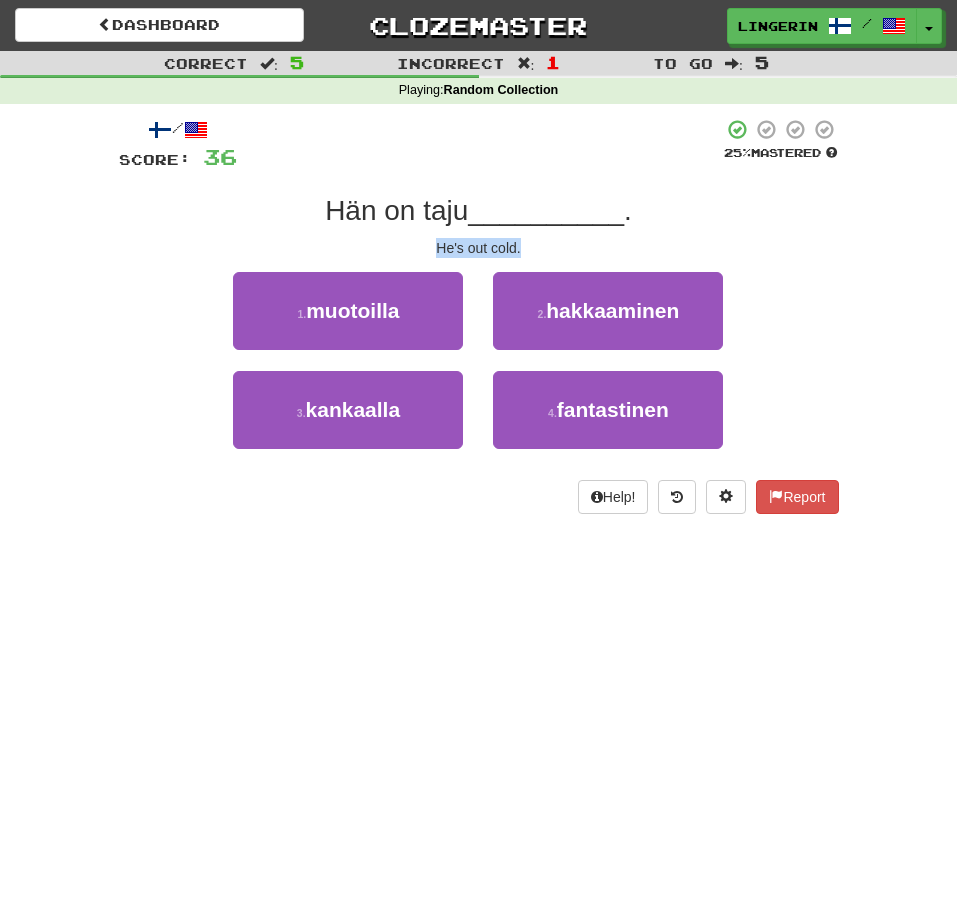 drag, startPoint x: 526, startPoint y: 255, endPoint x: 430, endPoint y: 254, distance: 96.00521 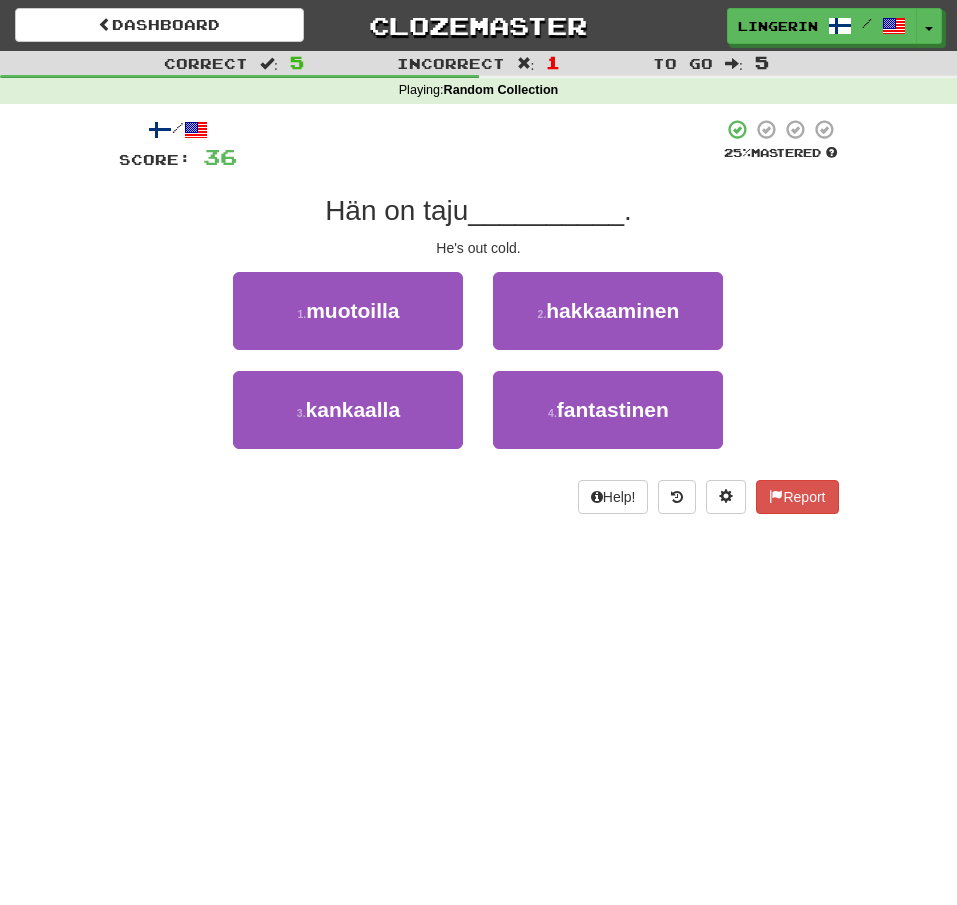 click on "/  Score:   36 25 %  Mastered Hän on taju  __________ . He's out cold. 1 .  muotoilla 2 .  hakkaaminen 3 .  kankaalla 4 .  fantastinen  Help!  Report" at bounding box center (479, 316) 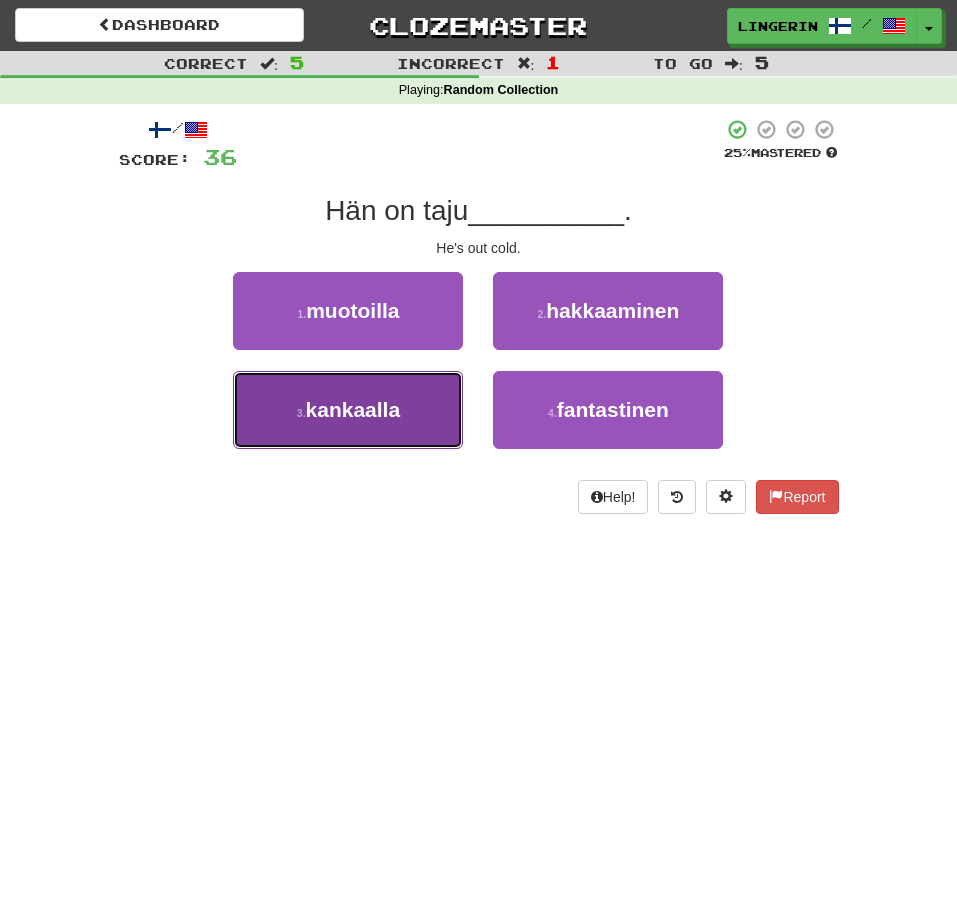 click on "kankaalla" at bounding box center (353, 409) 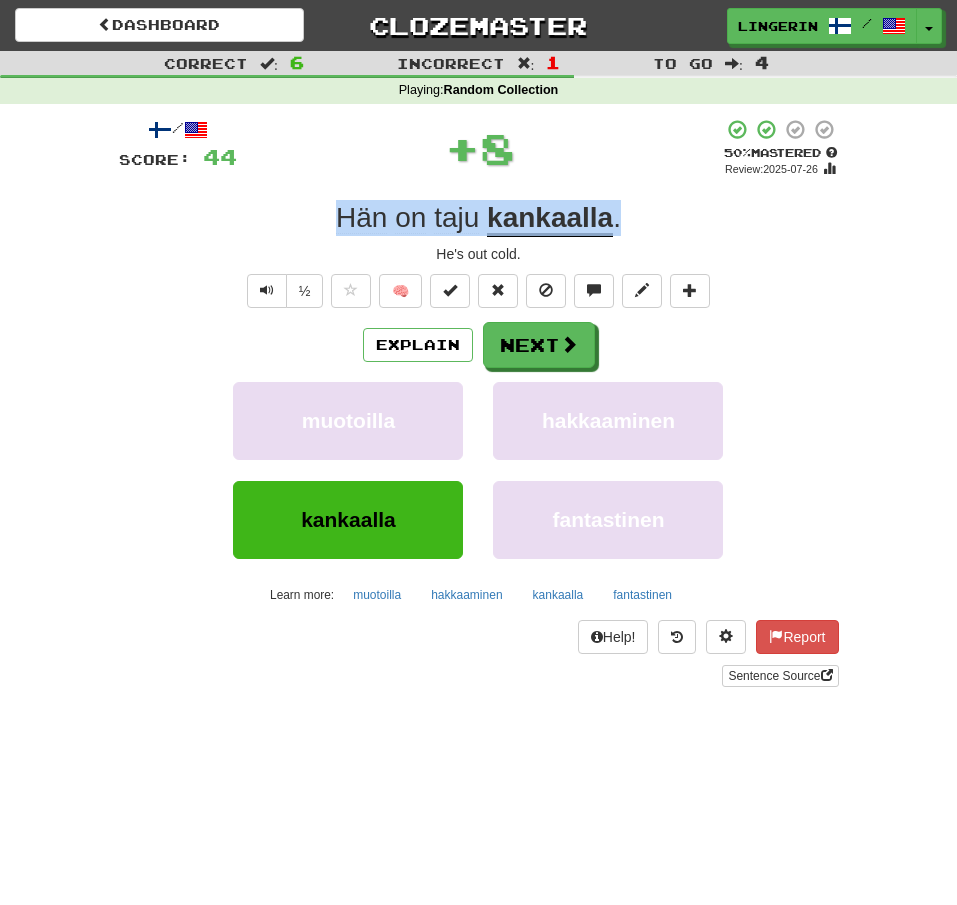 drag, startPoint x: 650, startPoint y: 227, endPoint x: 231, endPoint y: 225, distance: 419.00476 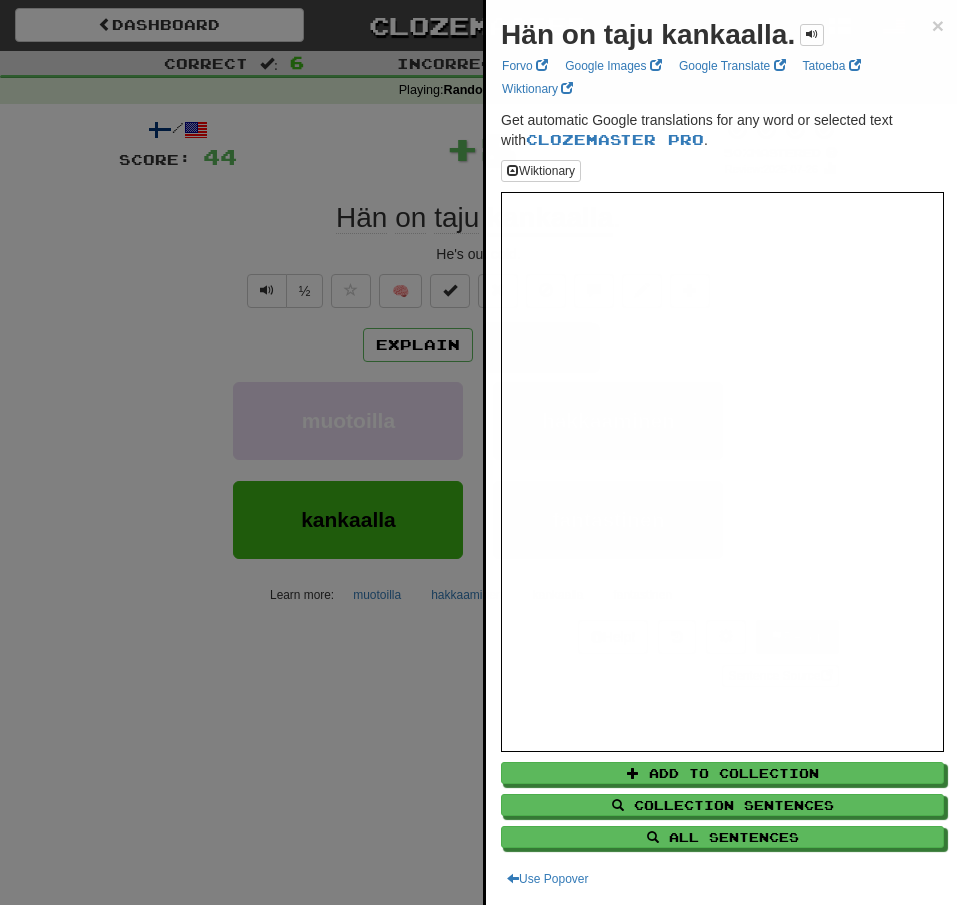 click at bounding box center [478, 452] 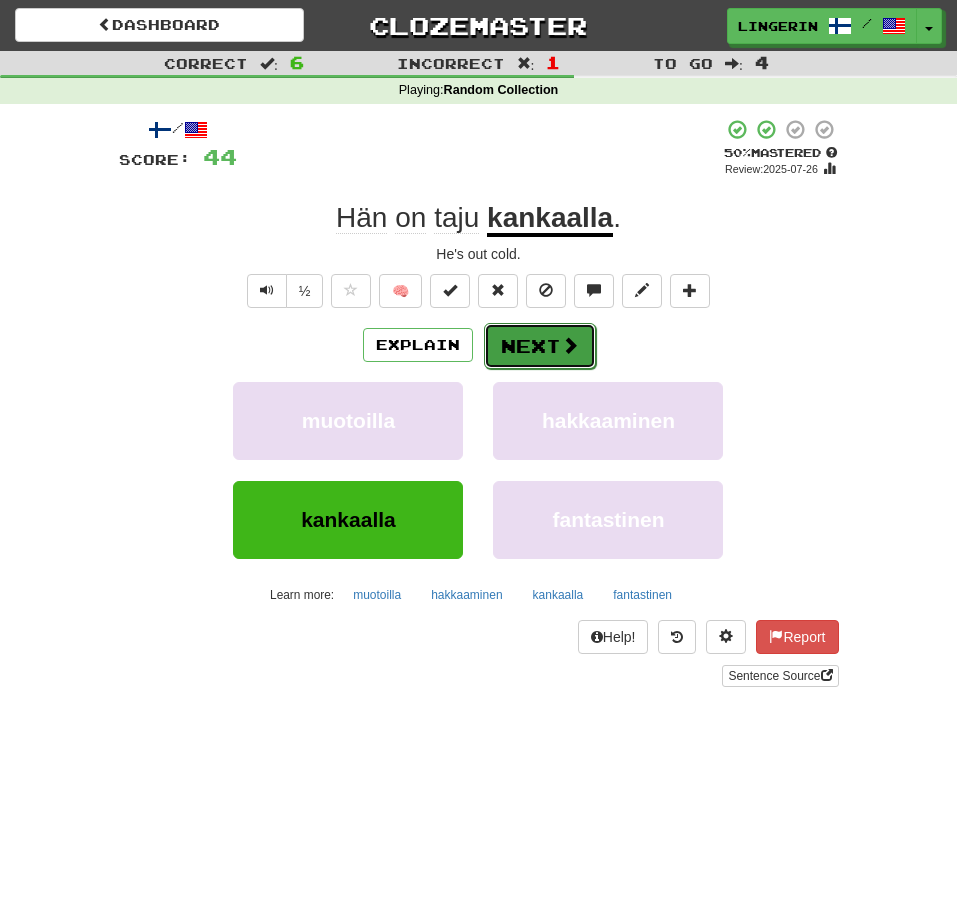 click on "Next" at bounding box center (540, 346) 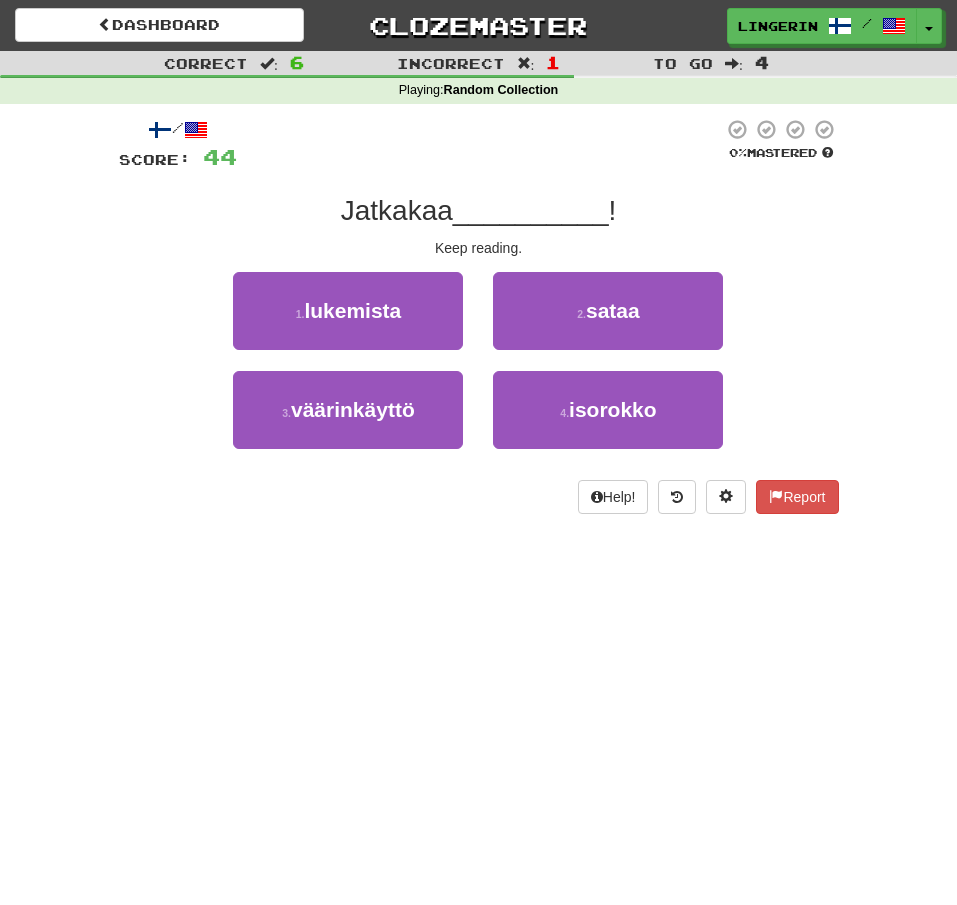 click on "Correct   :   6 Incorrect   :   1 To go   :   4 Playing :  Random Collection  /  Score:   44 0 %  Mastered Jatkakaa  __________ ! Keep reading. 1 .  lukemista 2 .  sataa 3 .  väärinkäyttö 4 .  isorokko  Help!  Report" at bounding box center [478, 296] 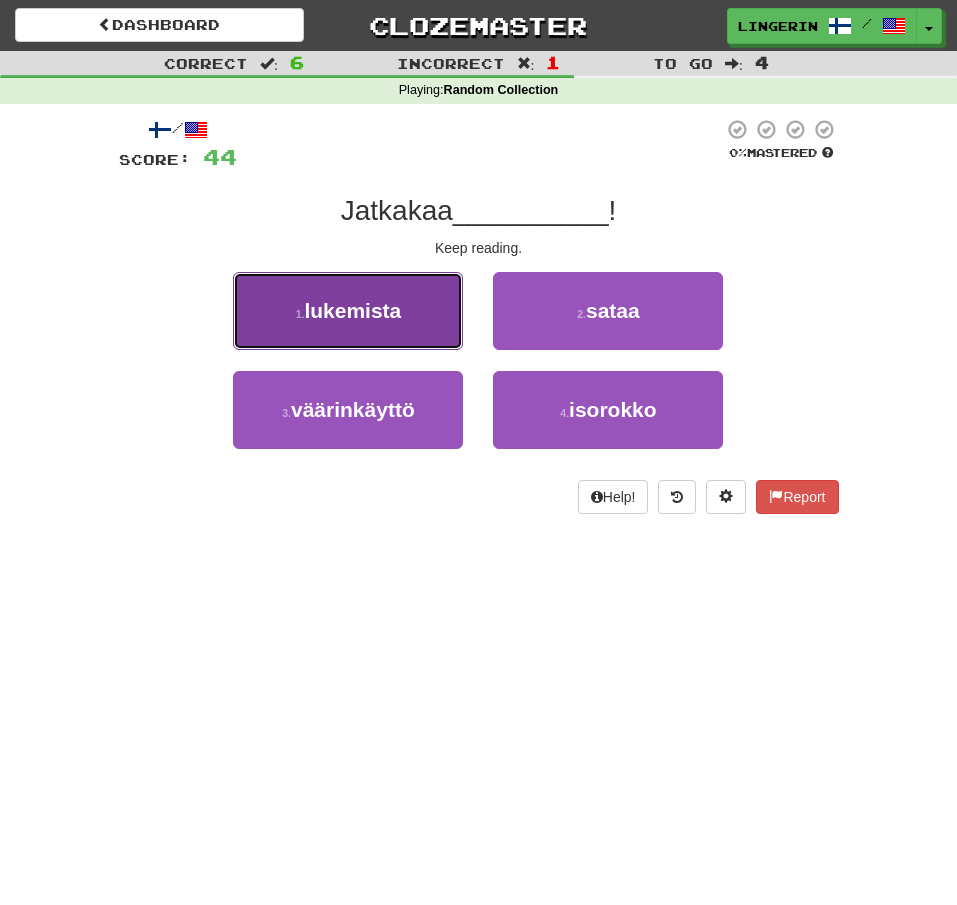click on "lukemista" at bounding box center [352, 310] 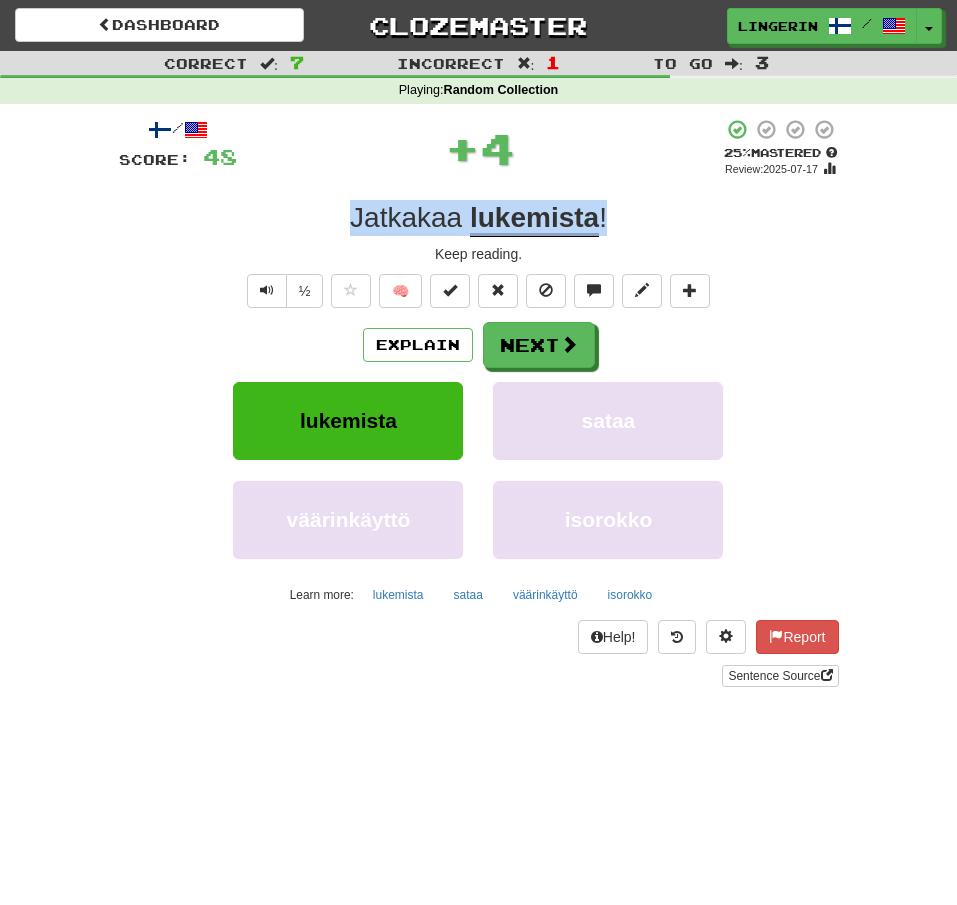 drag, startPoint x: 624, startPoint y: 233, endPoint x: 284, endPoint y: 232, distance: 340.00146 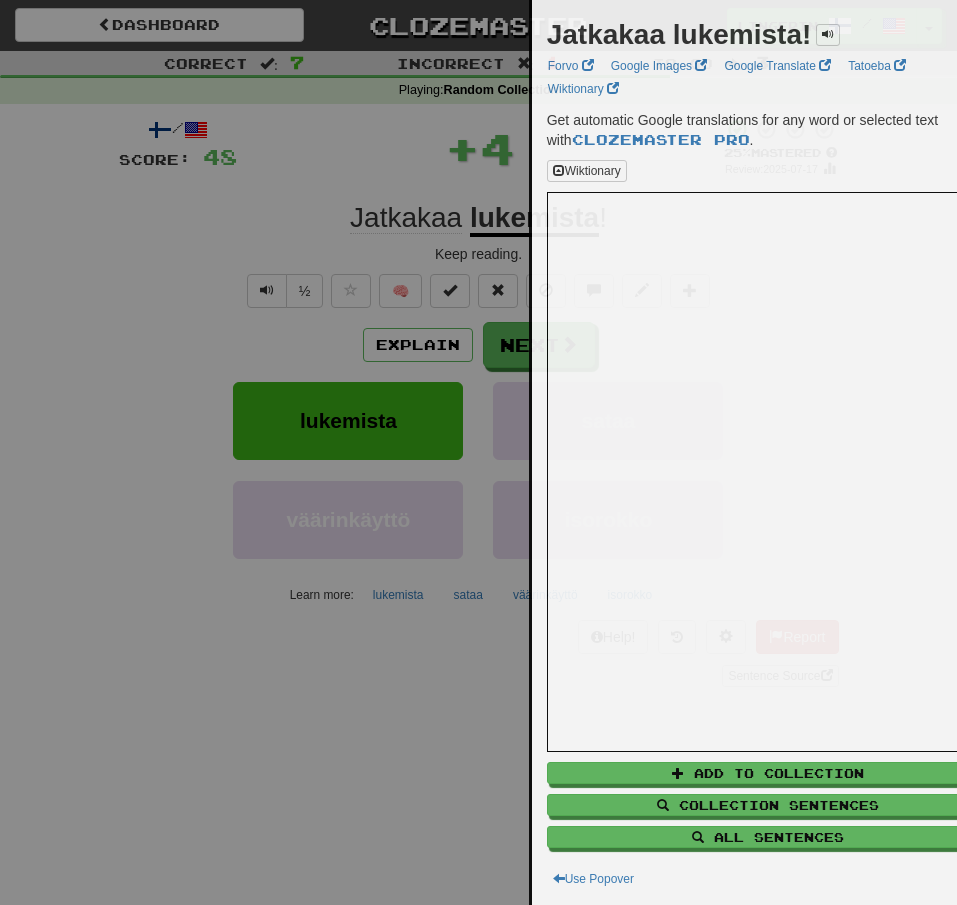 click at bounding box center [478, 452] 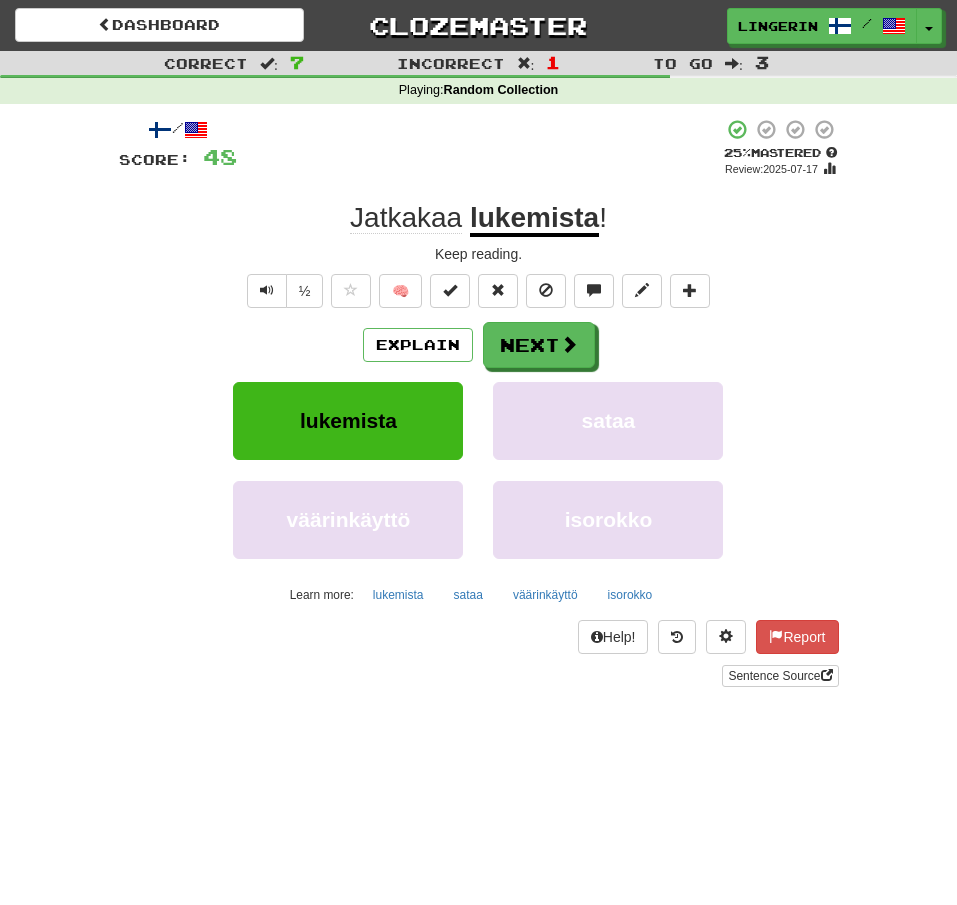 click on "/  Score:   48 + 4 25 %  Mastered Review:  2025-07-17 Jatkakaa   lukemista ! Keep reading. ½ 🧠 Explain Next lukemista sataa väärinkäyttö isorokko Learn more: lukemista sataa väärinkäyttö isorokko  Help!  Report Sentence Source" at bounding box center [479, 409] 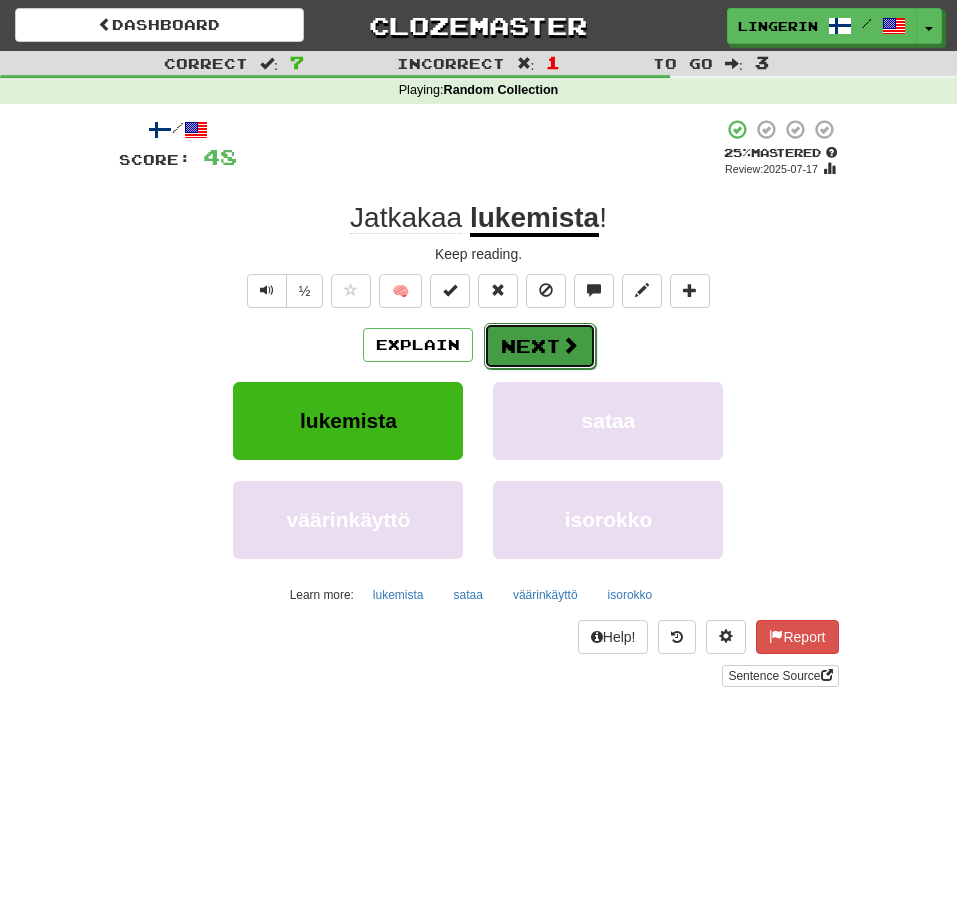 click on "Next" at bounding box center [540, 346] 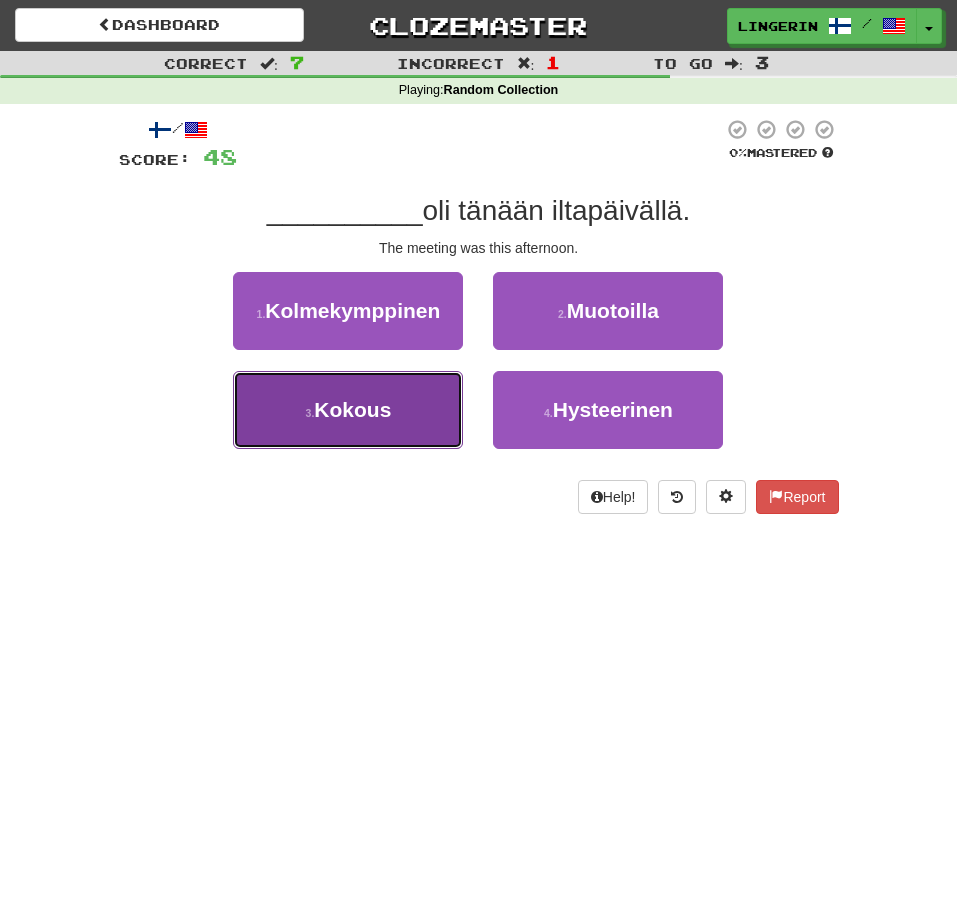 click on "3 .  Kokous" at bounding box center [348, 410] 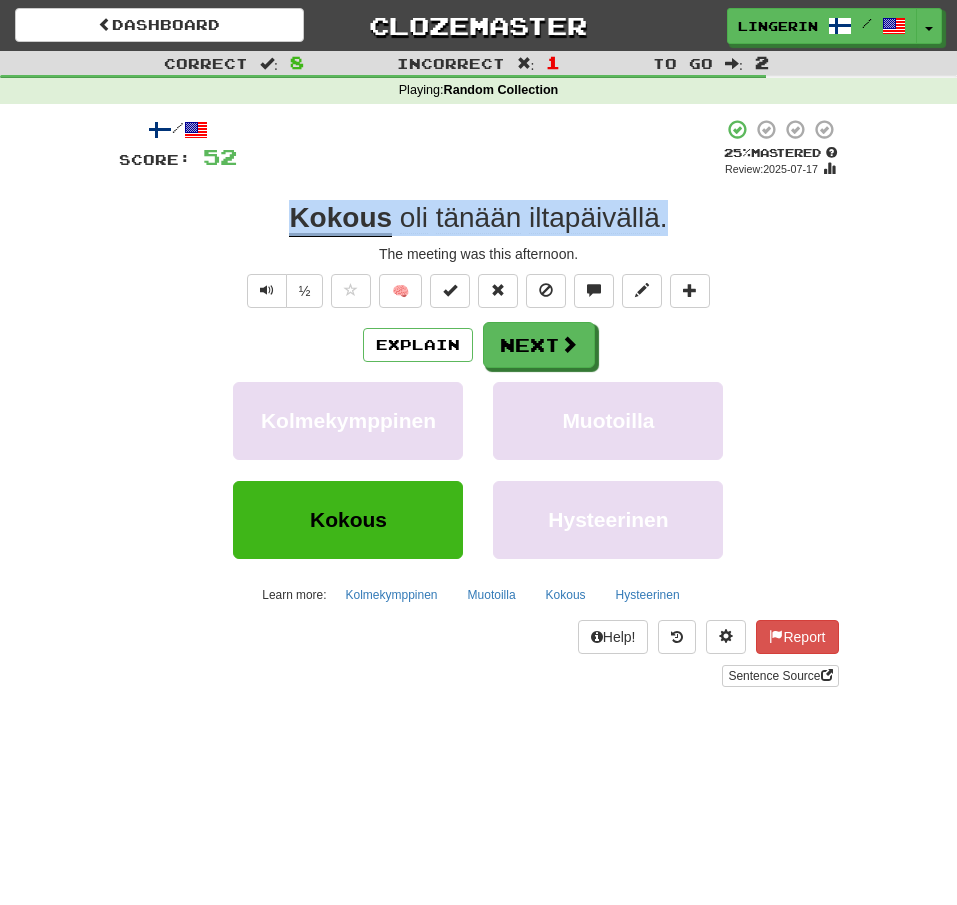 drag, startPoint x: 680, startPoint y: 233, endPoint x: 280, endPoint y: 210, distance: 400.6607 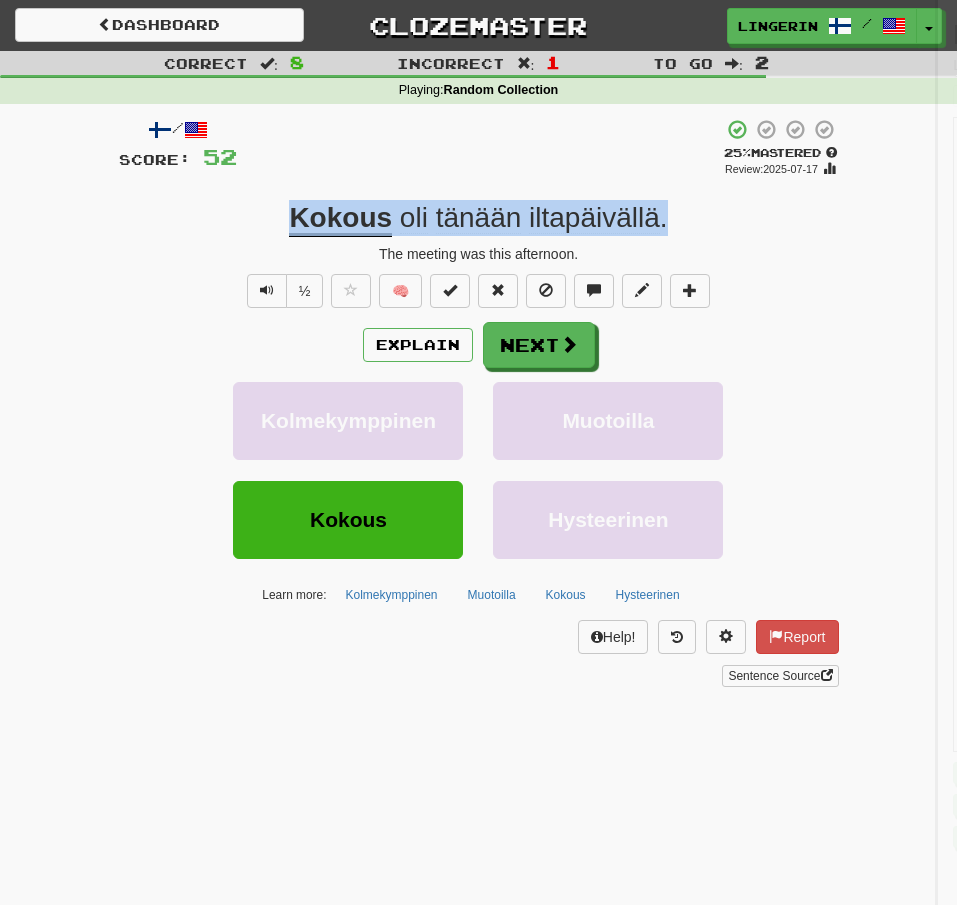 copy on "Kokous   oli   tänään   iltapäivällä ." 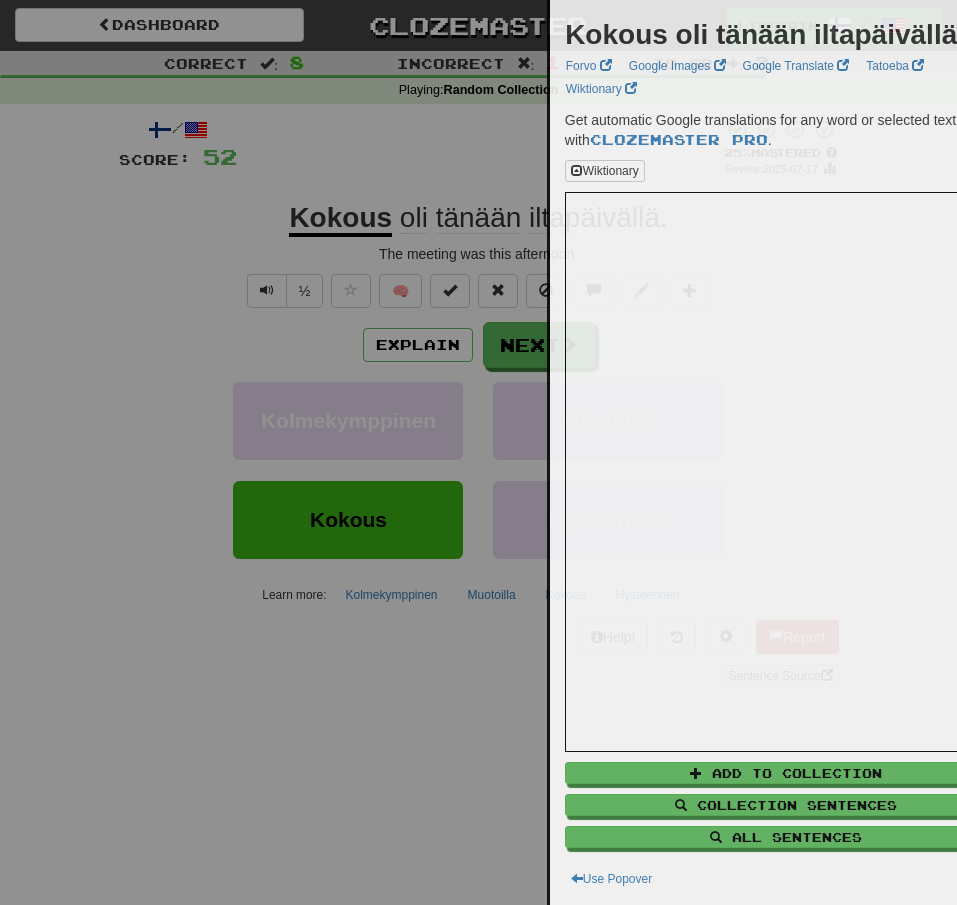 click at bounding box center [478, 452] 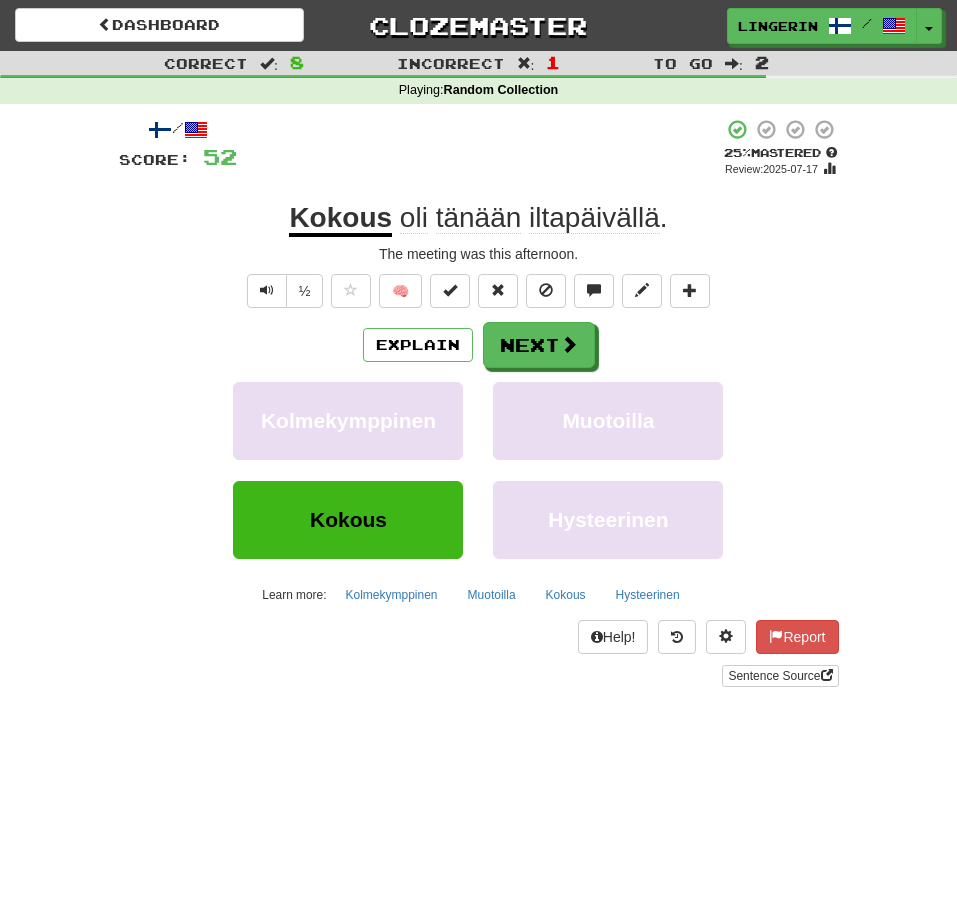 drag, startPoint x: 209, startPoint y: 719, endPoint x: 389, endPoint y: 568, distance: 234.94893 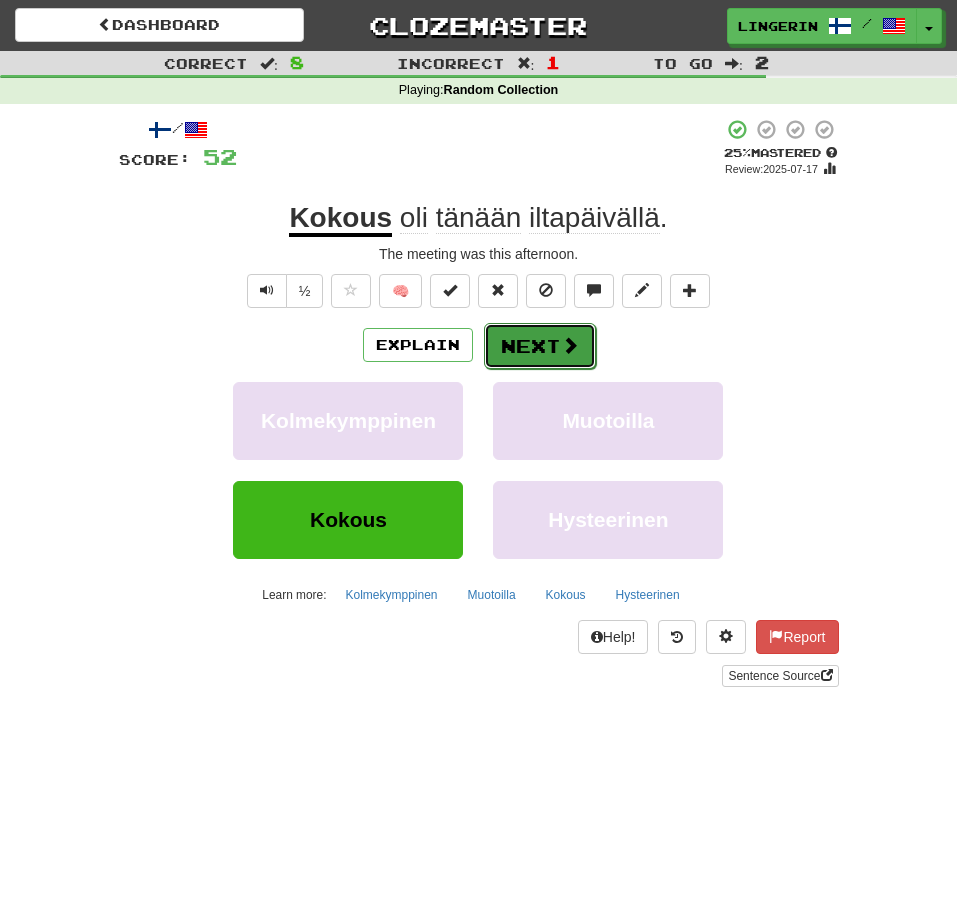 click on "Next" at bounding box center [540, 346] 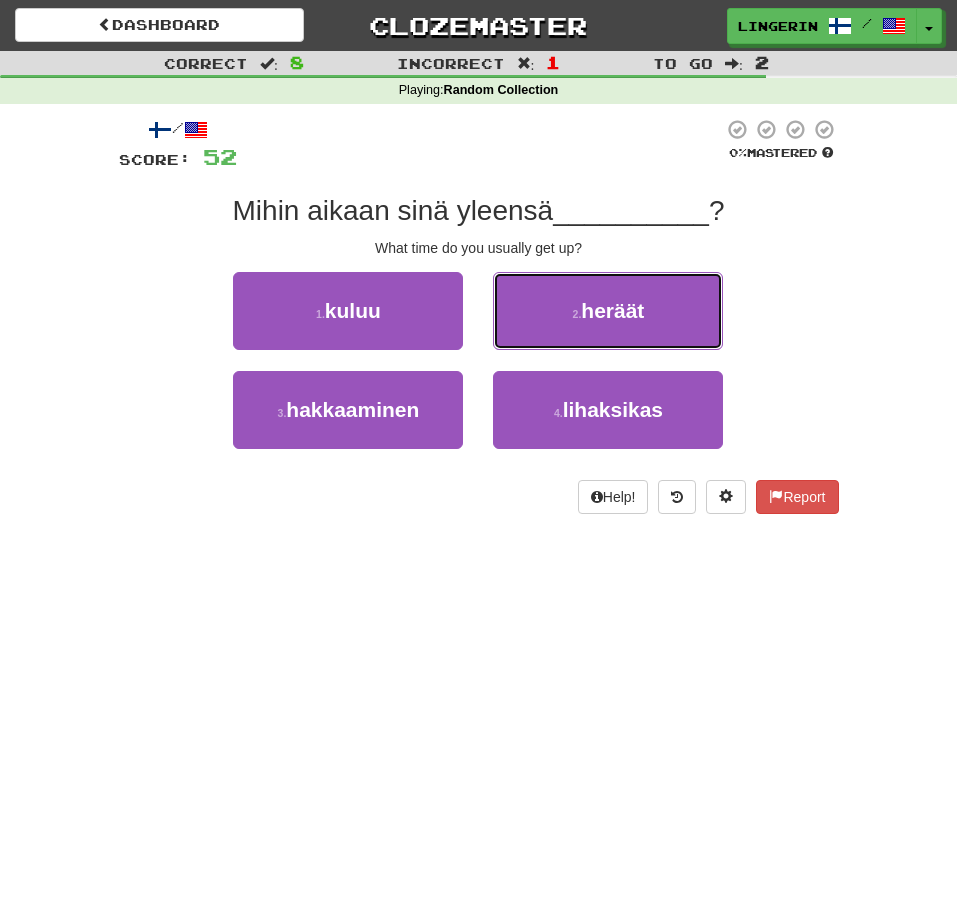 drag, startPoint x: 584, startPoint y: 311, endPoint x: 603, endPoint y: 311, distance: 19 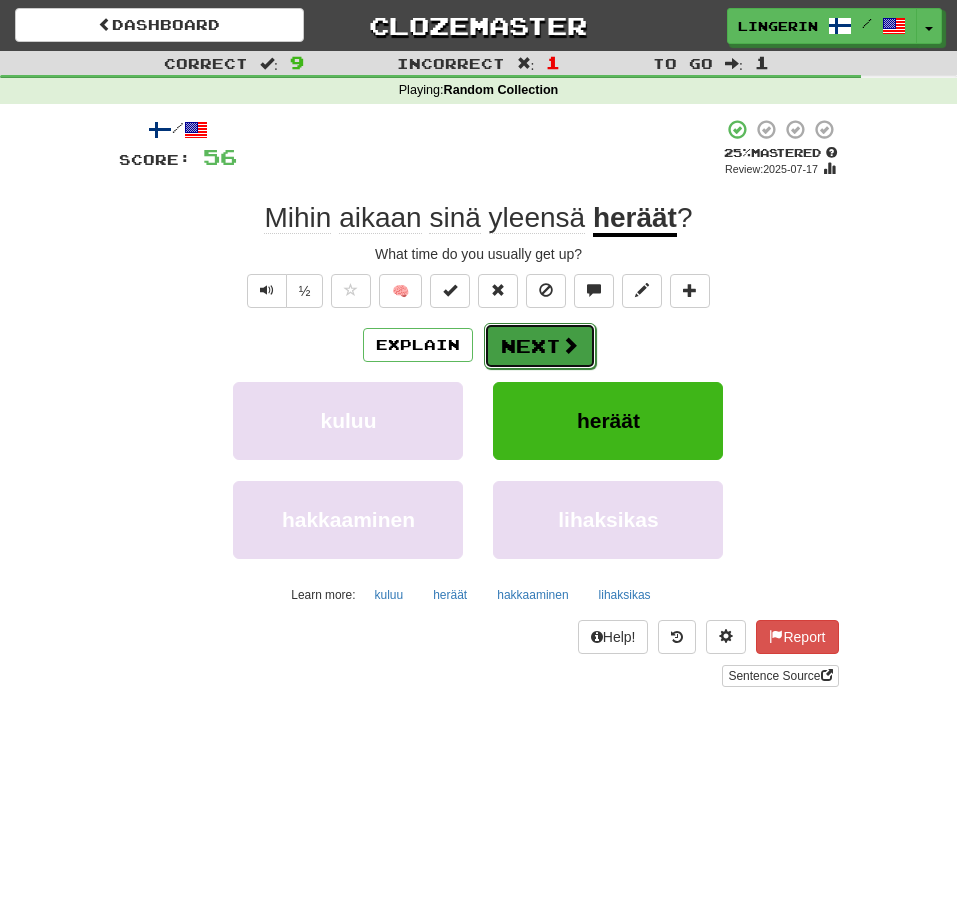 click on "Next" at bounding box center (540, 346) 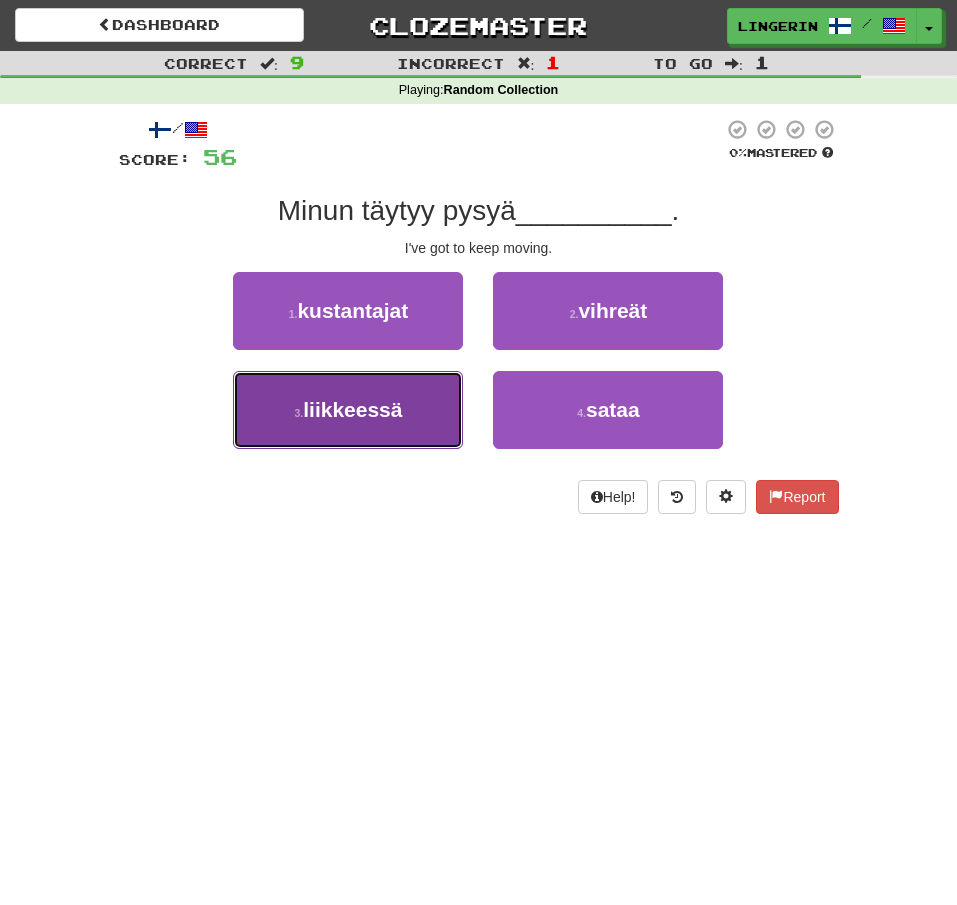 click on "3 .  liikkeessä" at bounding box center [348, 410] 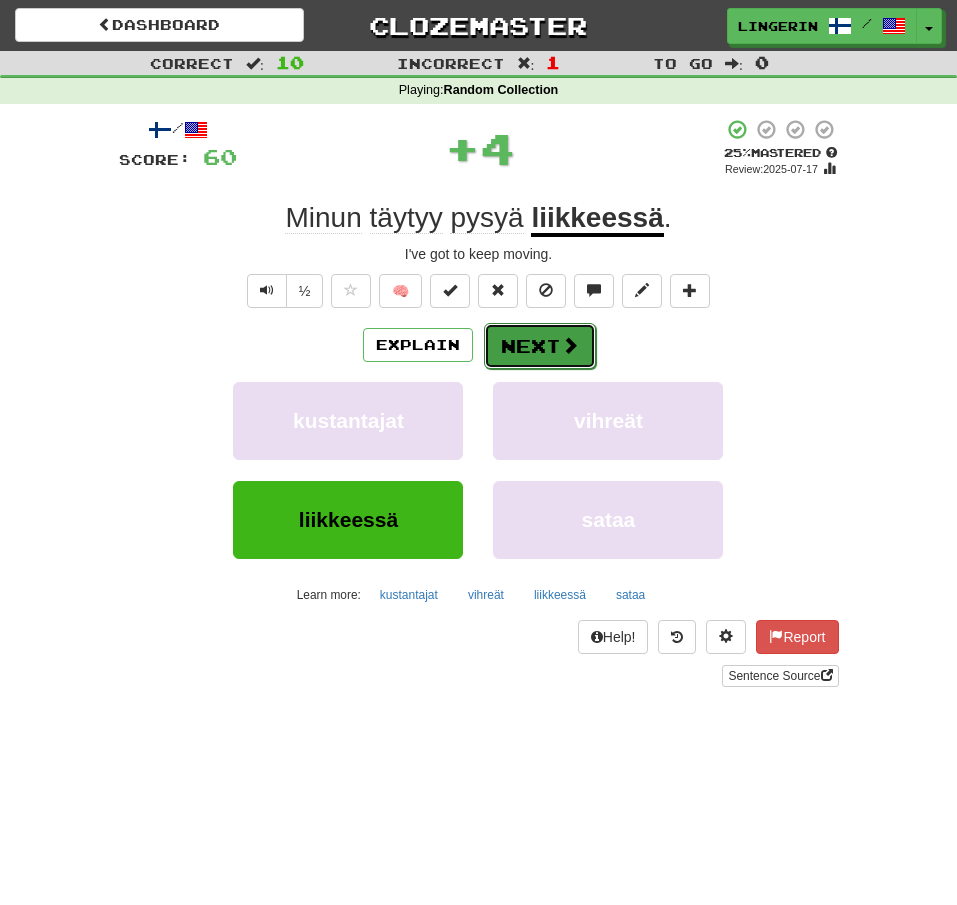 click on "Next" at bounding box center (540, 346) 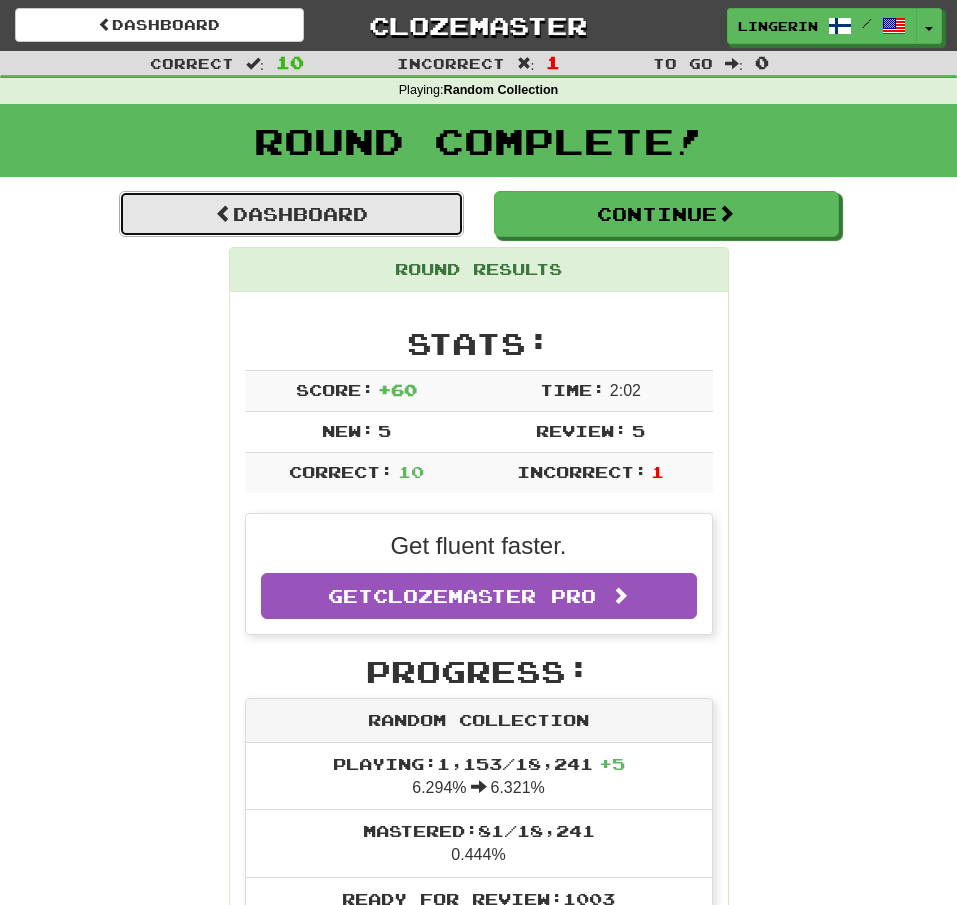 click on "Dashboard" at bounding box center [291, 214] 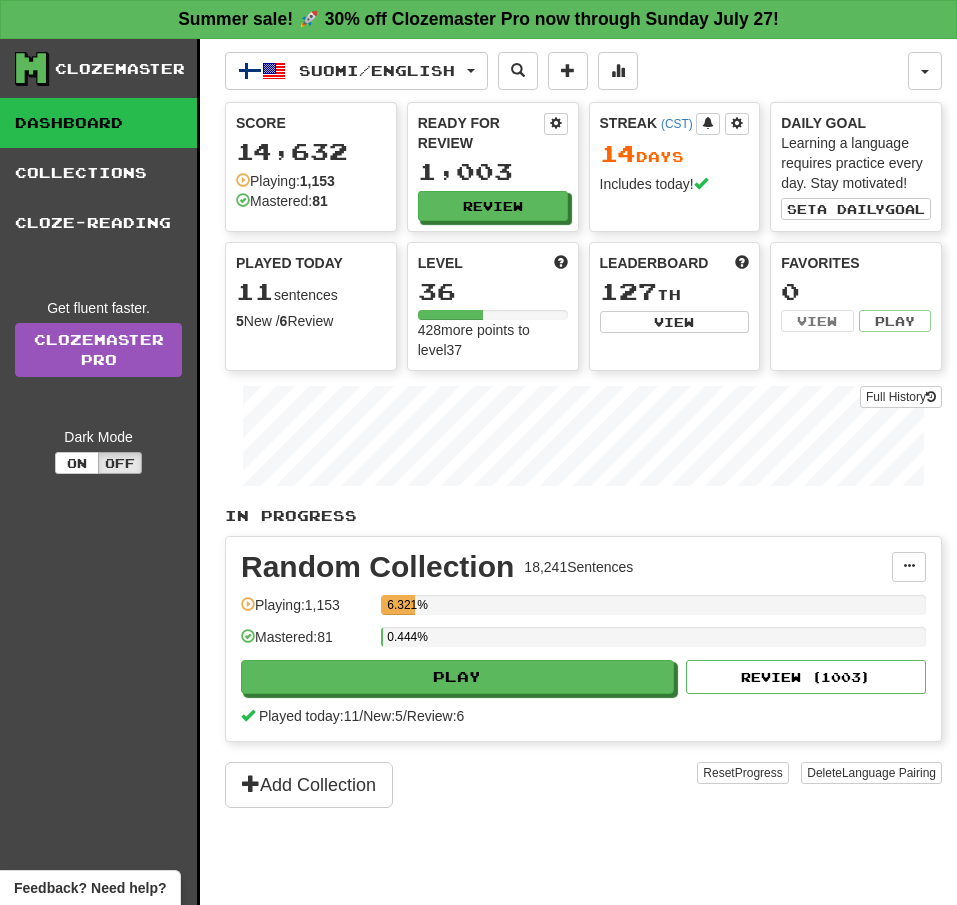 scroll, scrollTop: 0, scrollLeft: 0, axis: both 